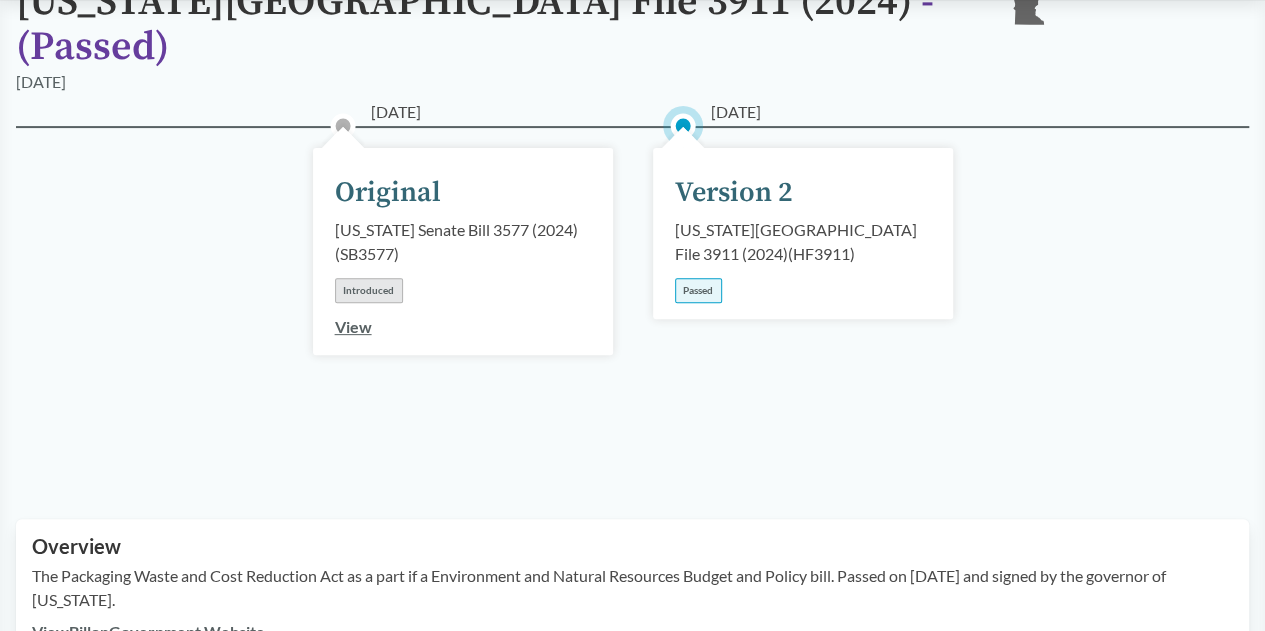 scroll, scrollTop: 200, scrollLeft: 0, axis: vertical 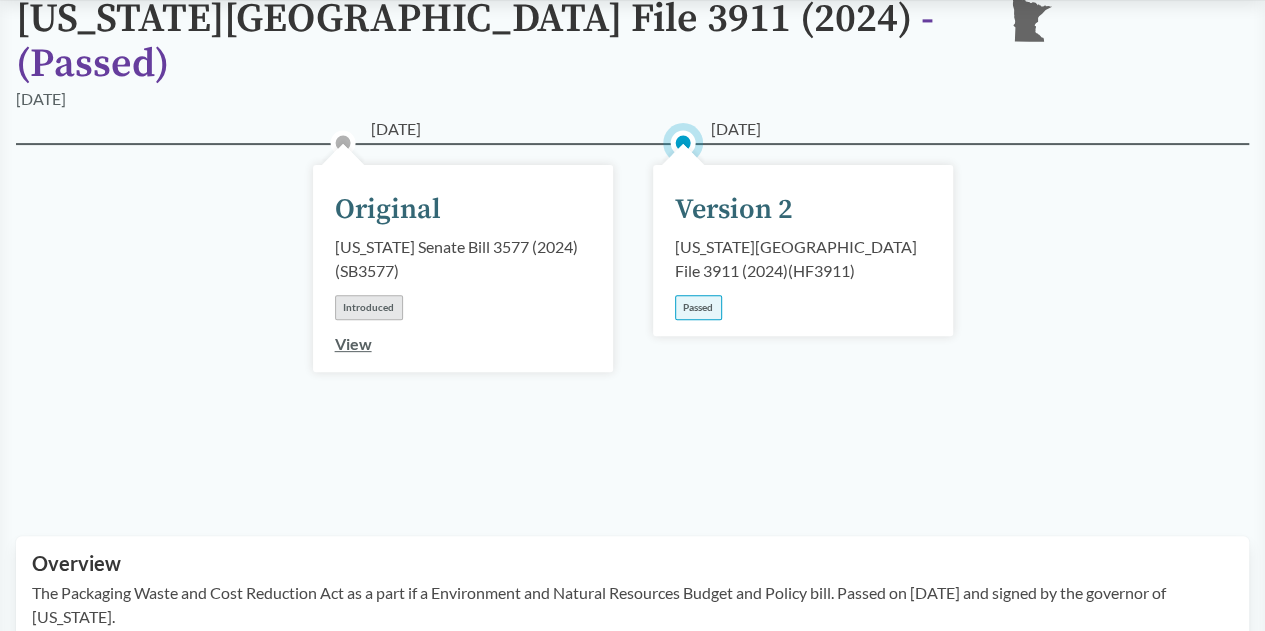 click on "Minnesota House File 3911 (2024)  ( HF3911 )" at bounding box center (803, 259) 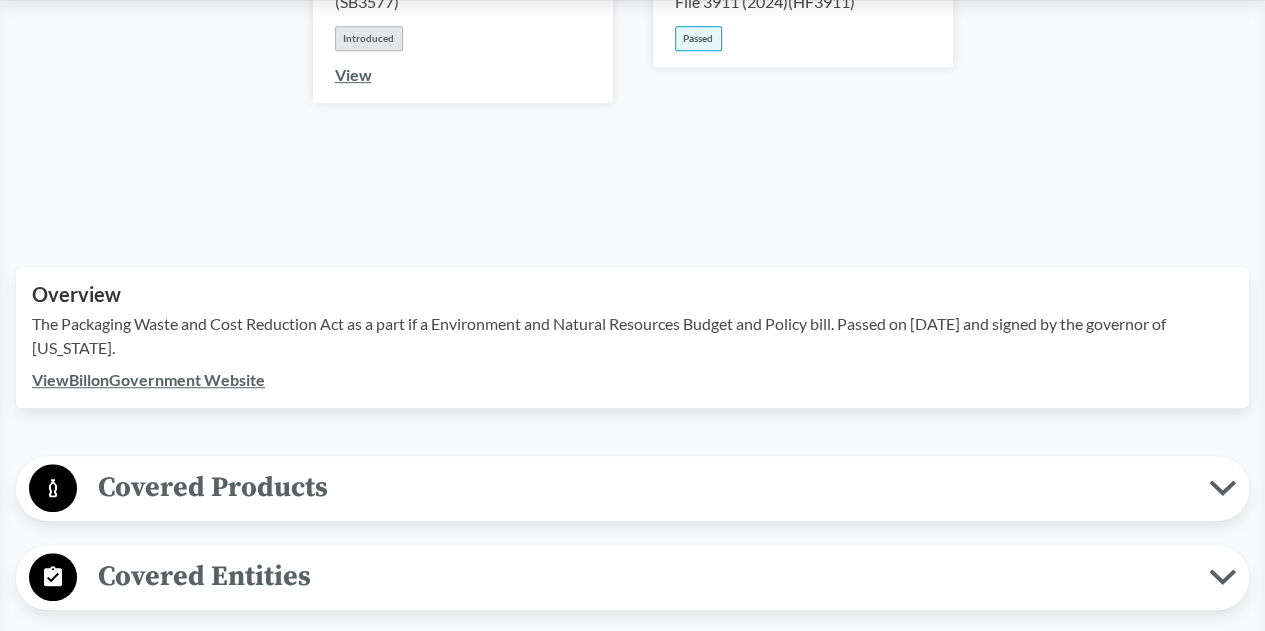 scroll, scrollTop: 600, scrollLeft: 0, axis: vertical 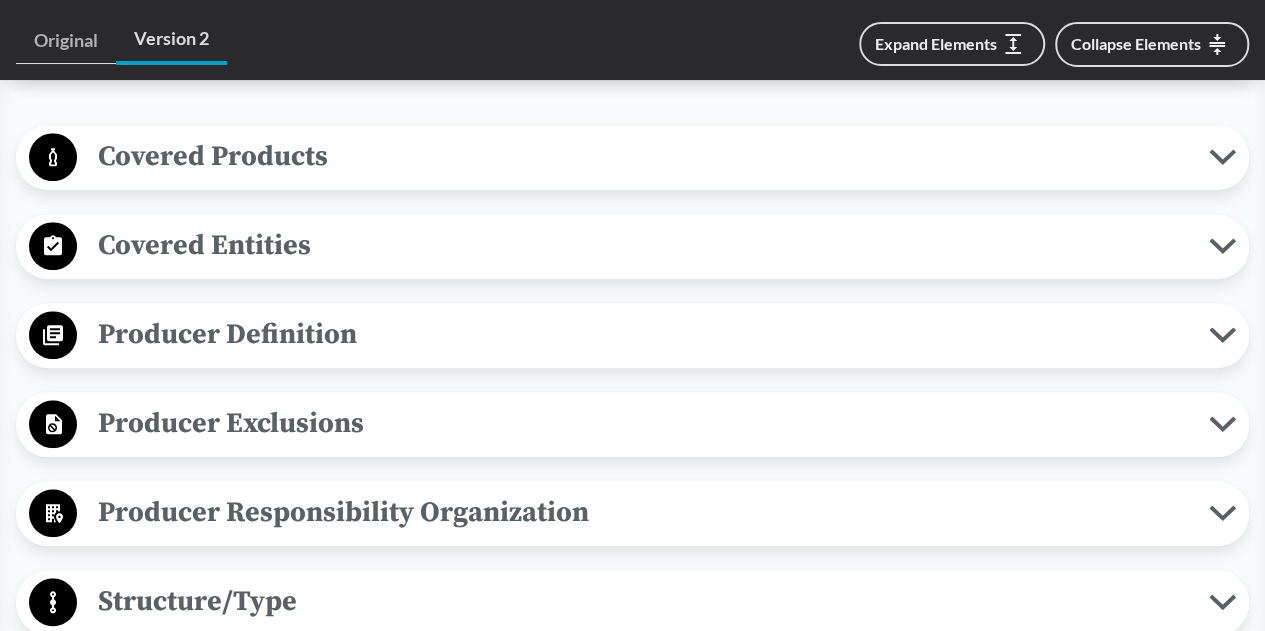 click on "Covered Products" at bounding box center [643, 156] 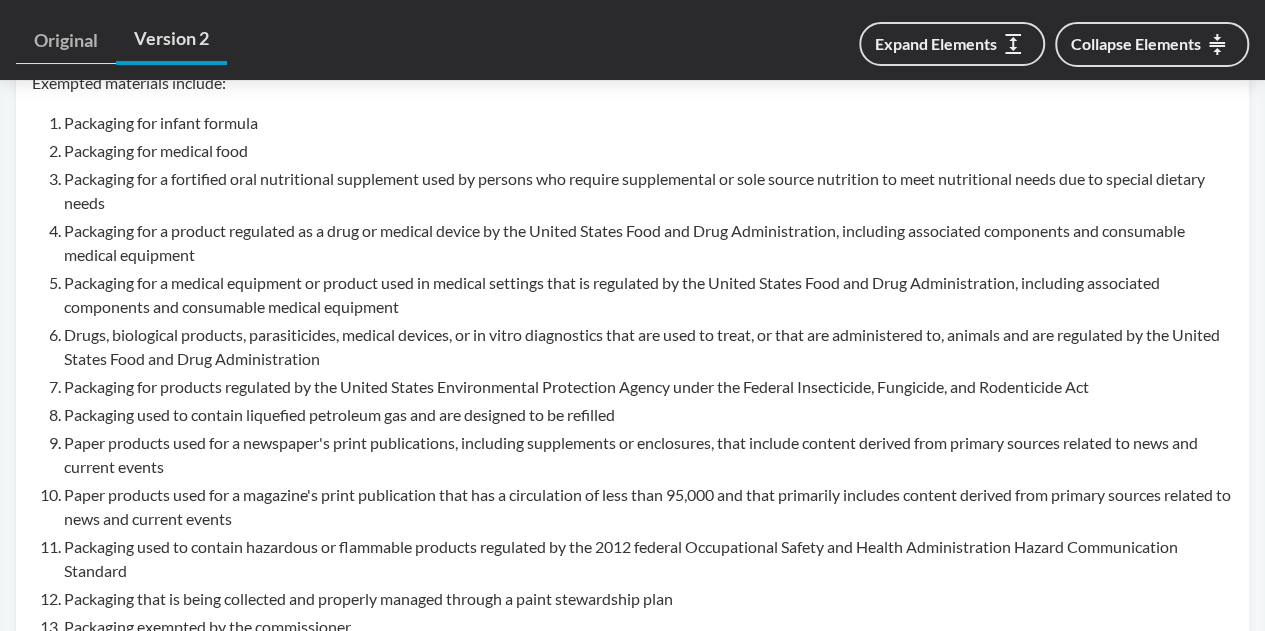 scroll, scrollTop: 1300, scrollLeft: 0, axis: vertical 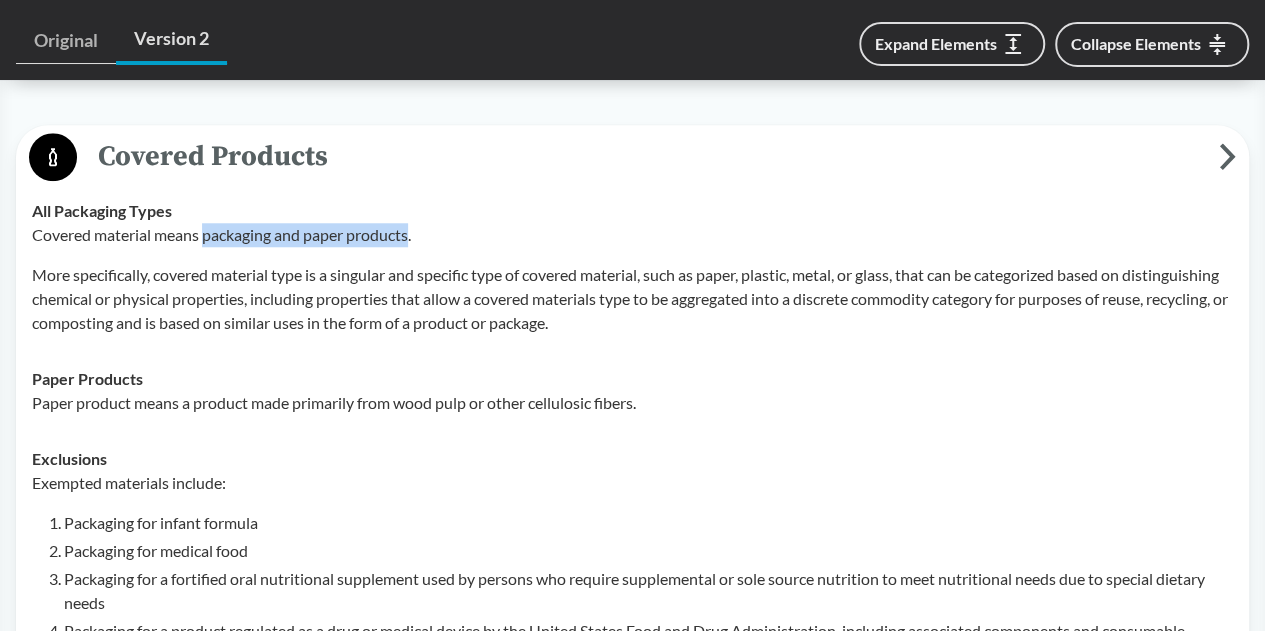 drag, startPoint x: 412, startPoint y: 205, endPoint x: 207, endPoint y: 205, distance: 205 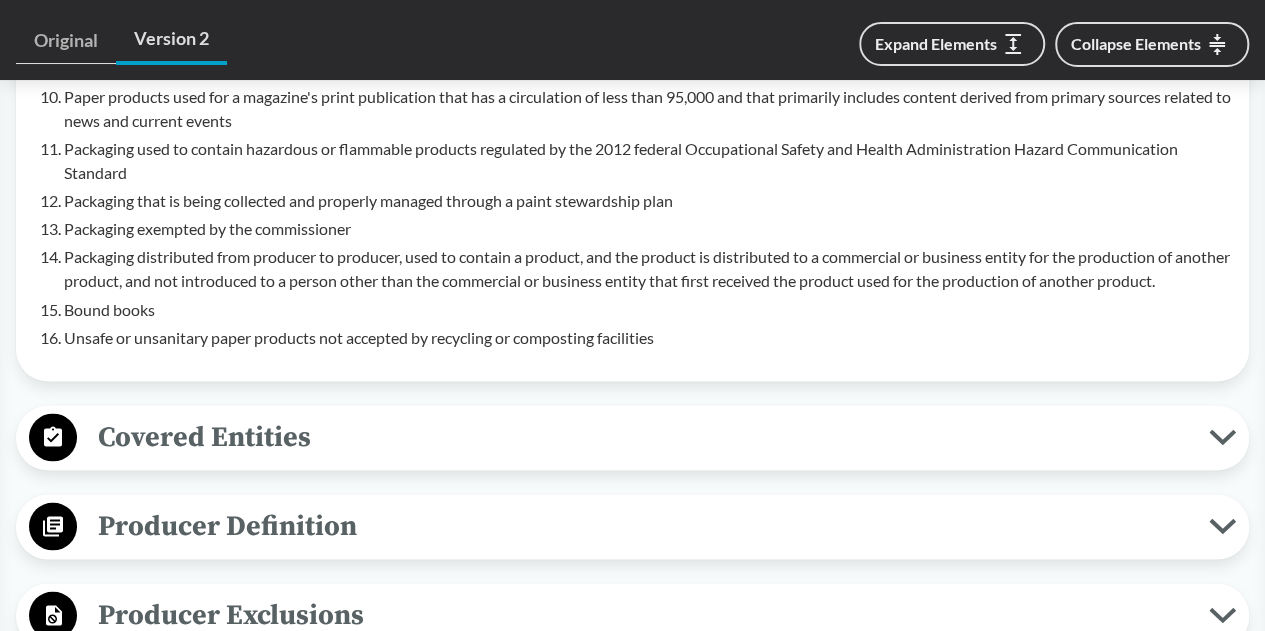 scroll, scrollTop: 1600, scrollLeft: 0, axis: vertical 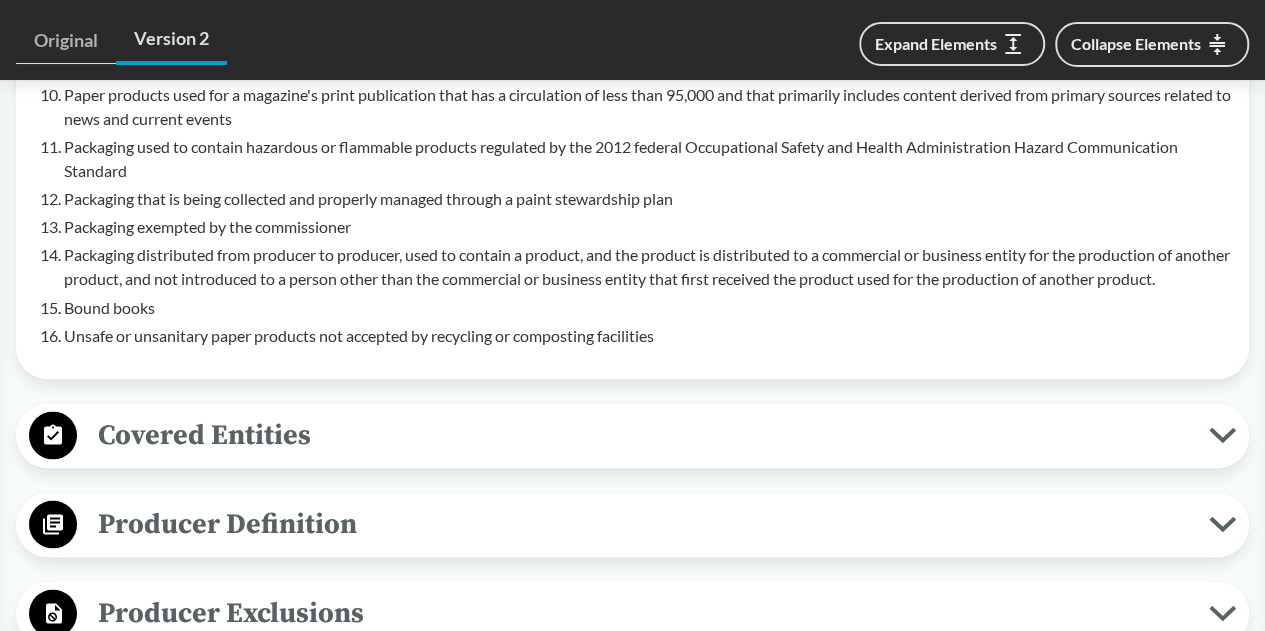 click on "Covered Entities" at bounding box center [643, 434] 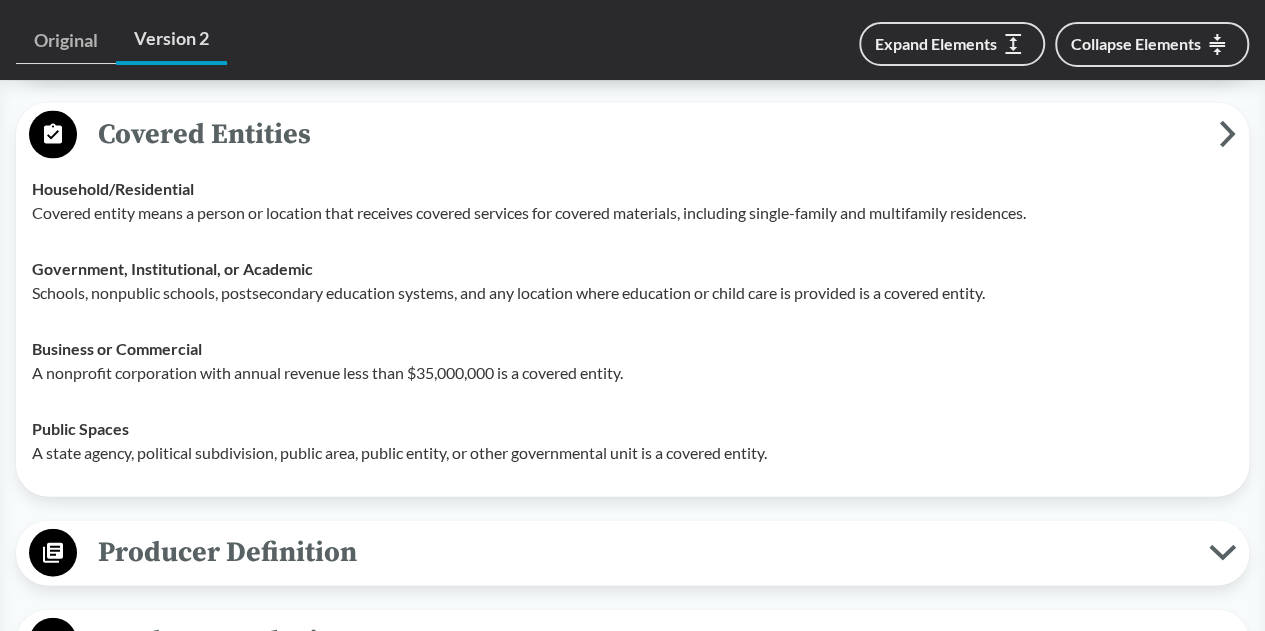 scroll, scrollTop: 2000, scrollLeft: 0, axis: vertical 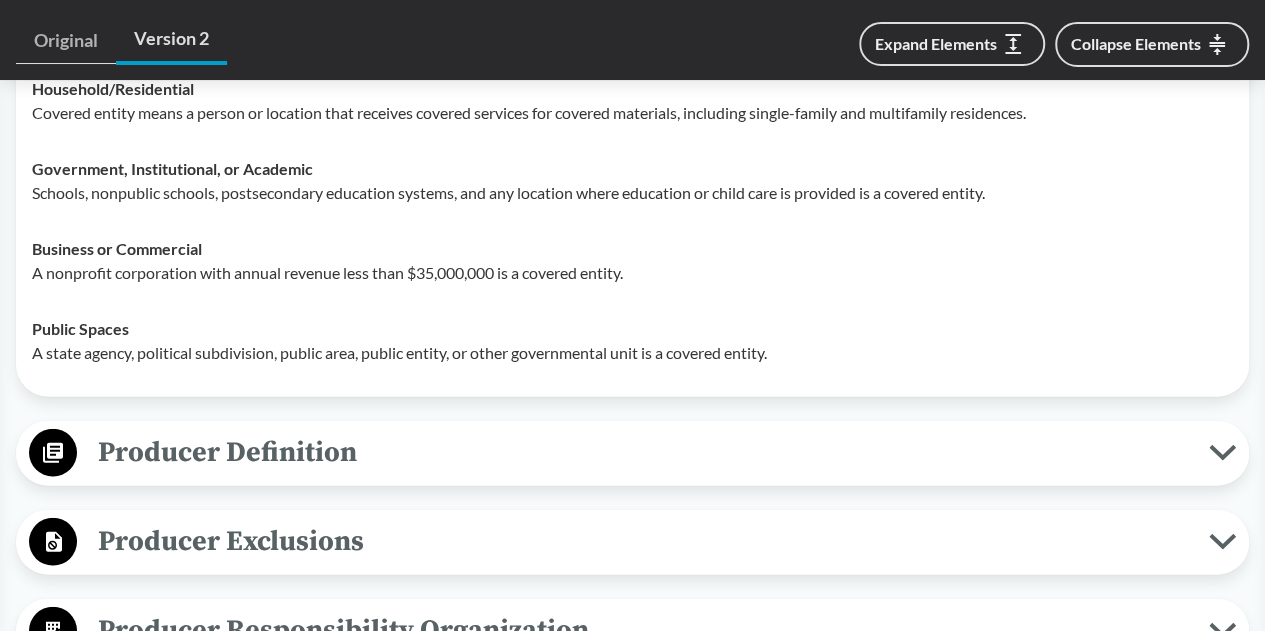click on "Producer Definition" at bounding box center [643, 452] 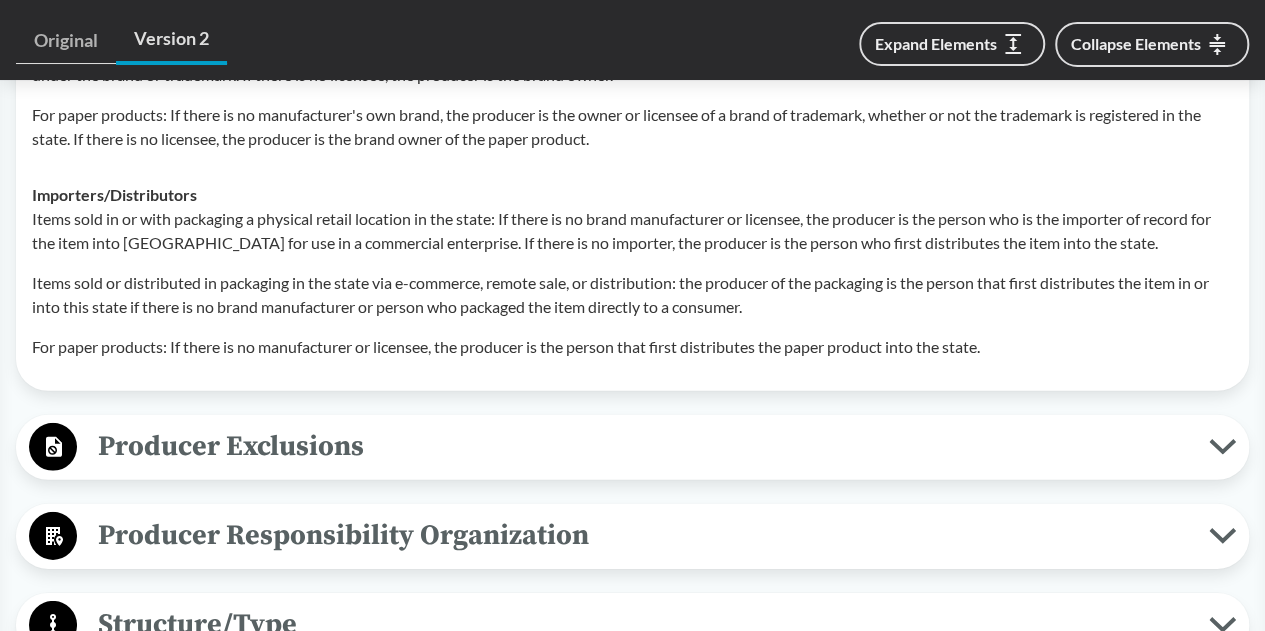 scroll, scrollTop: 3000, scrollLeft: 0, axis: vertical 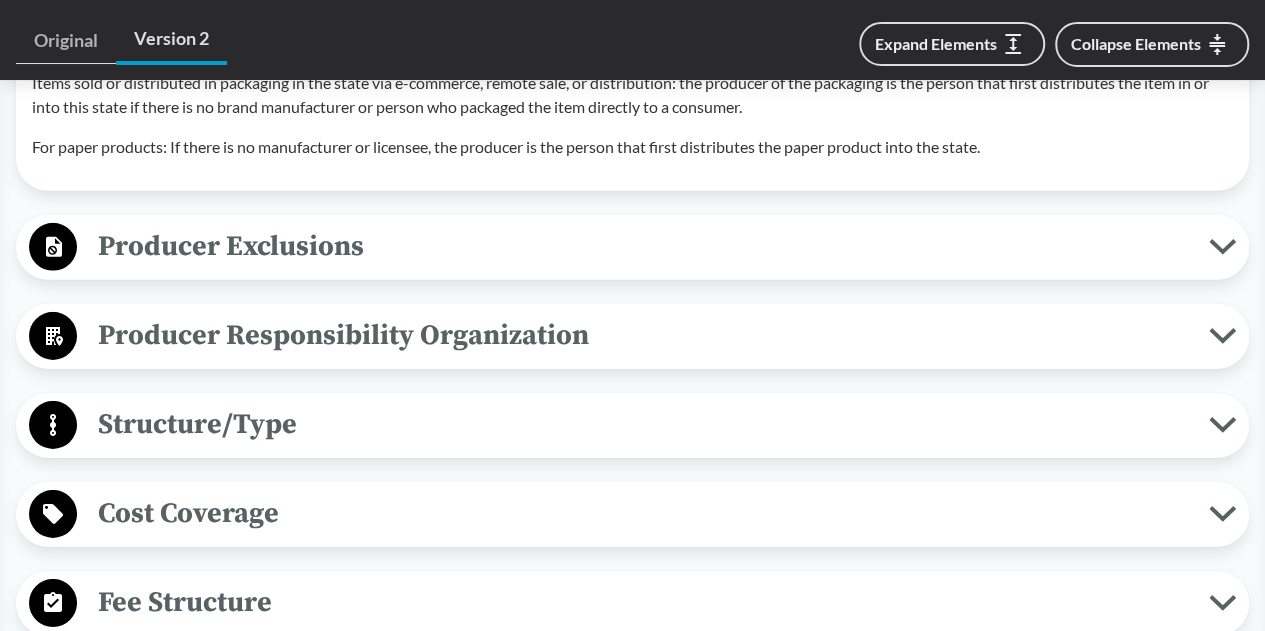 click on "Producer Exclusions" at bounding box center [643, 246] 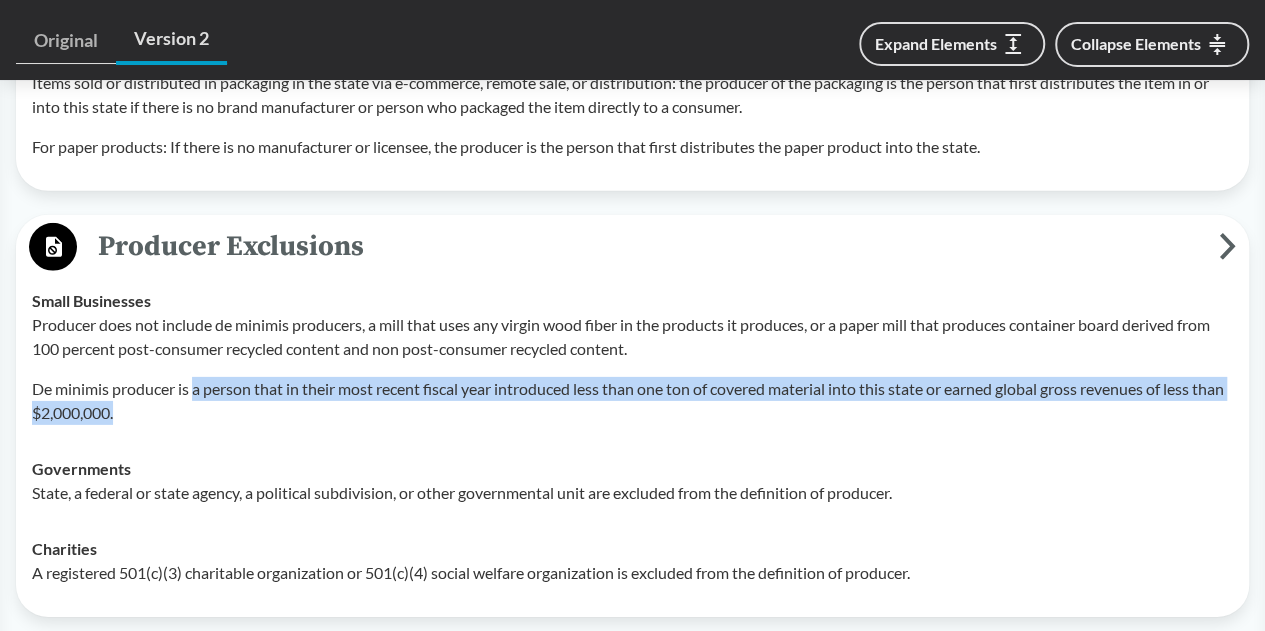 drag, startPoint x: 159, startPoint y: 385, endPoint x: 193, endPoint y: 359, distance: 42.80187 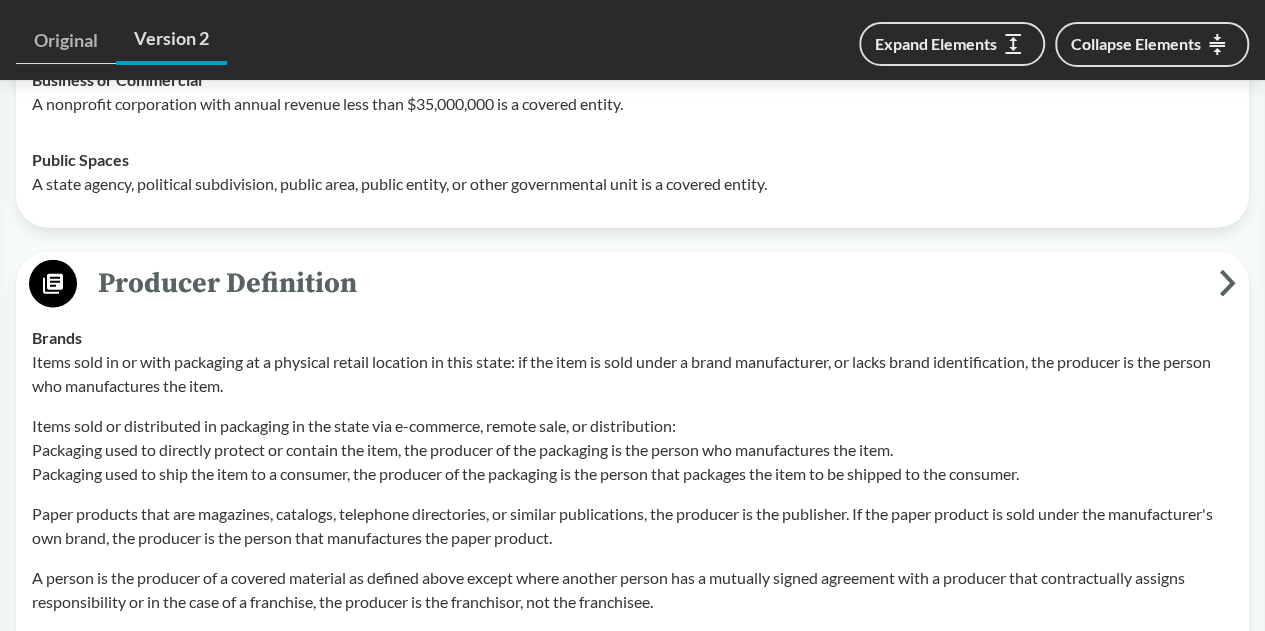 scroll, scrollTop: 2200, scrollLeft: 0, axis: vertical 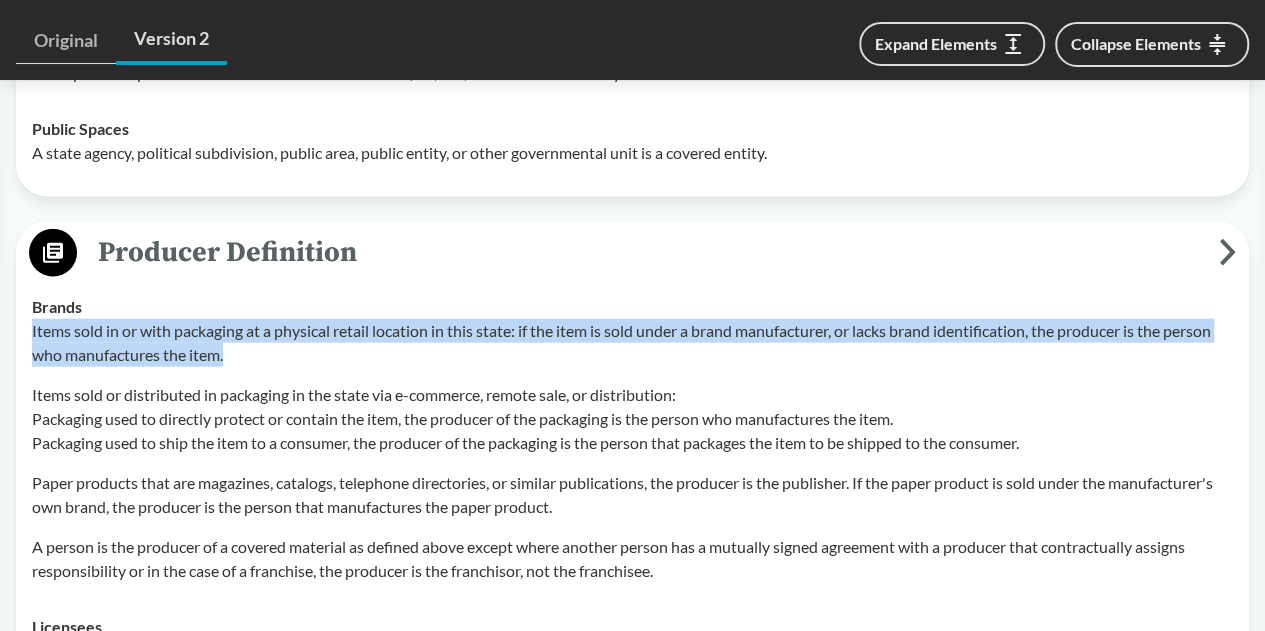 drag, startPoint x: 234, startPoint y: 329, endPoint x: 33, endPoint y: 307, distance: 202.2004 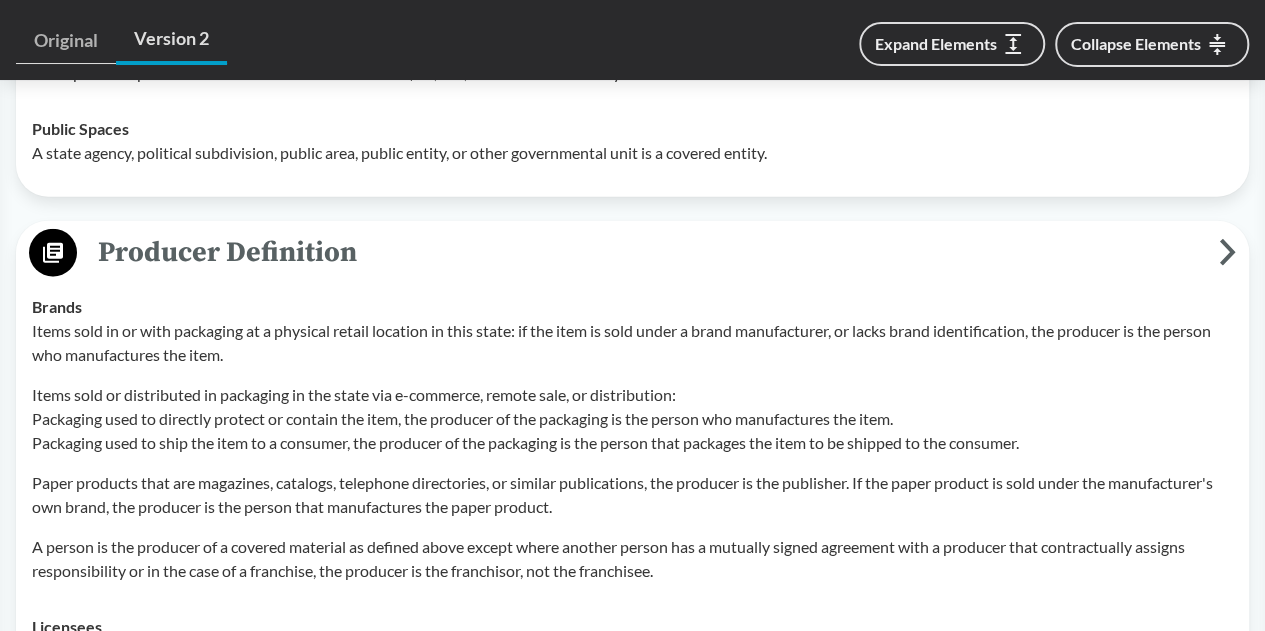click on "Items sold or distributed in packaging in the state via e-commerce, remote sale, or distribution:
Packaging used to directly protect or contain the item, the producer of the packaging is the person who manufactures the item.
Packaging used to ship the item to a consumer, the producer of the packaging is the person that packages the item to be shipped to the consumer." at bounding box center [632, 419] 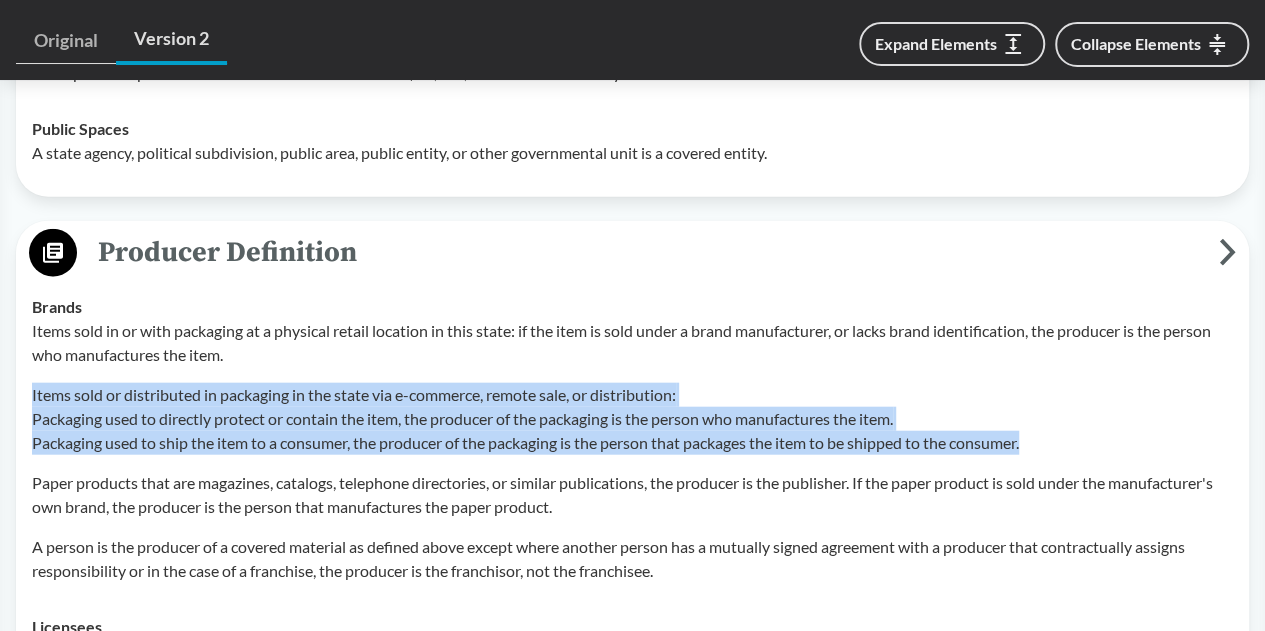 drag, startPoint x: 1042, startPoint y: 416, endPoint x: 32, endPoint y: 369, distance: 1011.09296 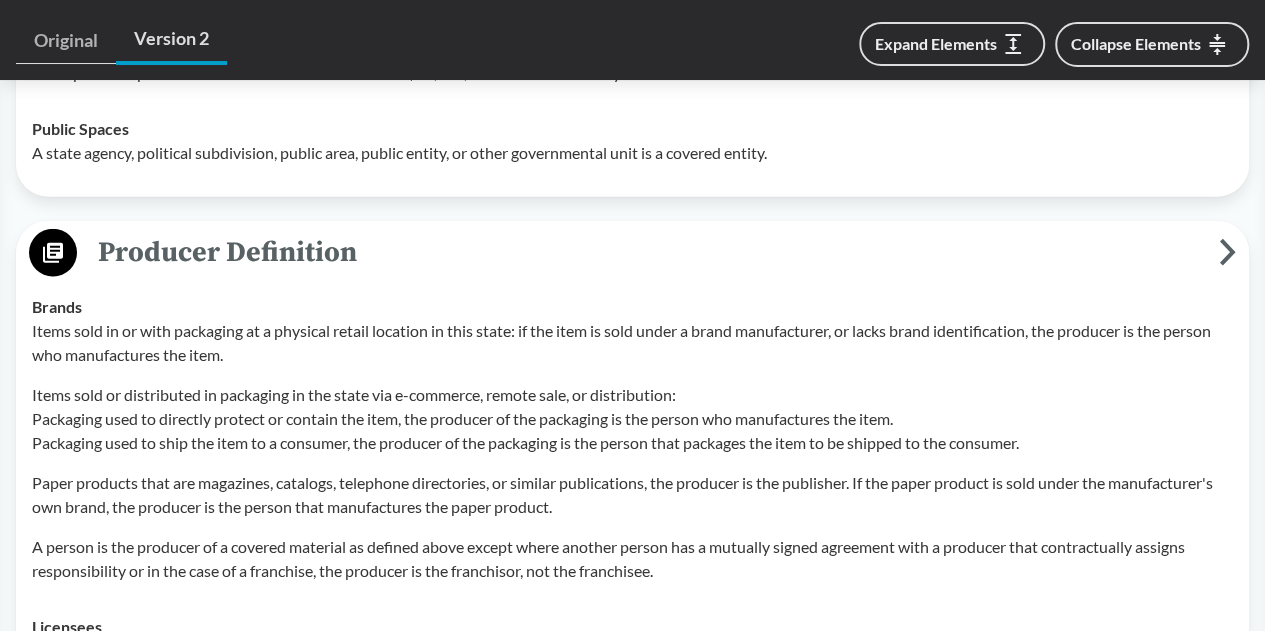 click on "A person is the producer of a covered material as defined above except where another person has a mutually signed agreement with a producer that contractually assigns responsibility or in the case of a franchise, the producer is the franchisor, not the franchisee." at bounding box center [632, 559] 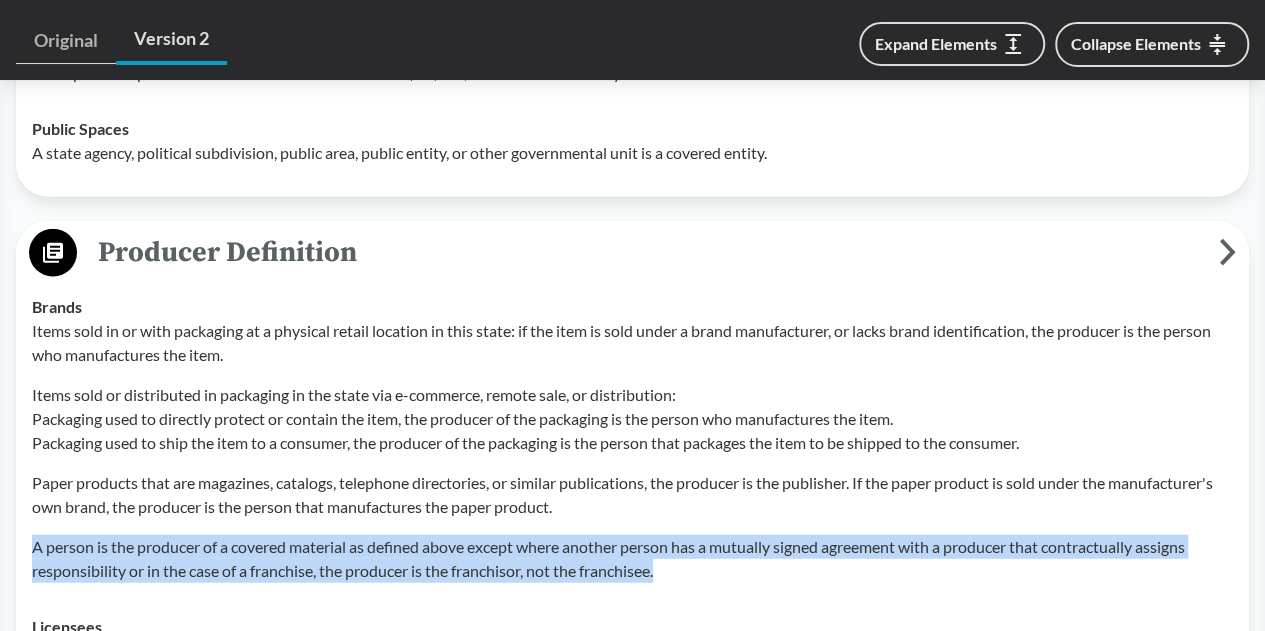 drag, startPoint x: 681, startPoint y: 543, endPoint x: 35, endPoint y: 513, distance: 646.6962 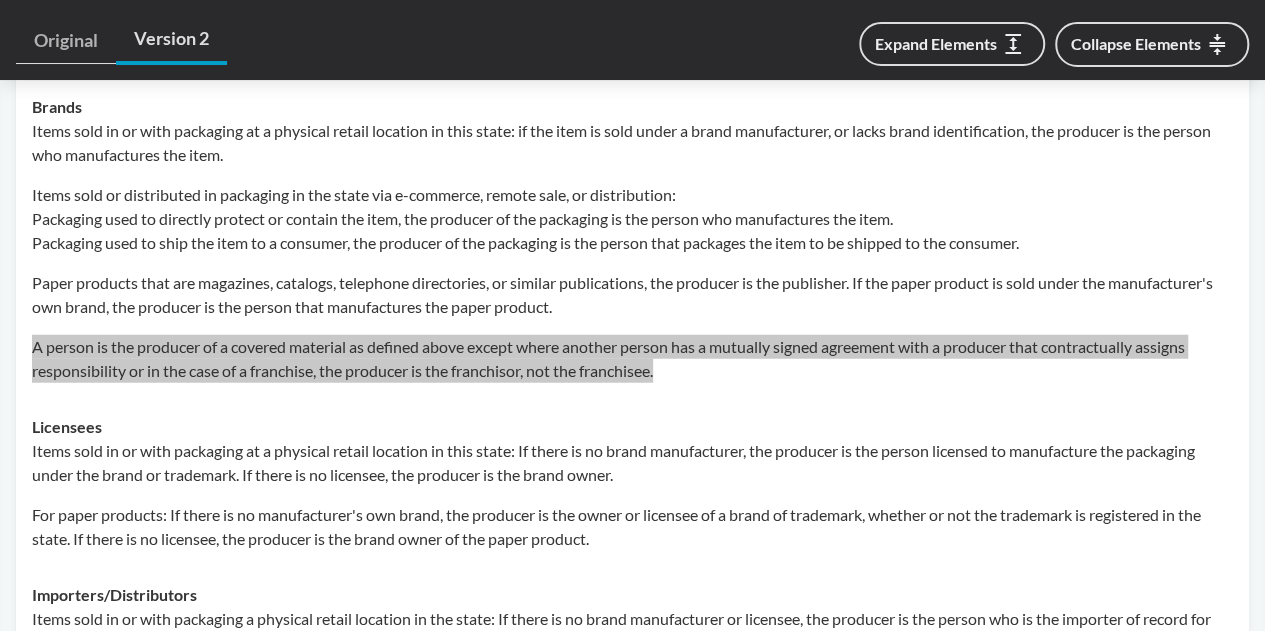 scroll, scrollTop: 2500, scrollLeft: 0, axis: vertical 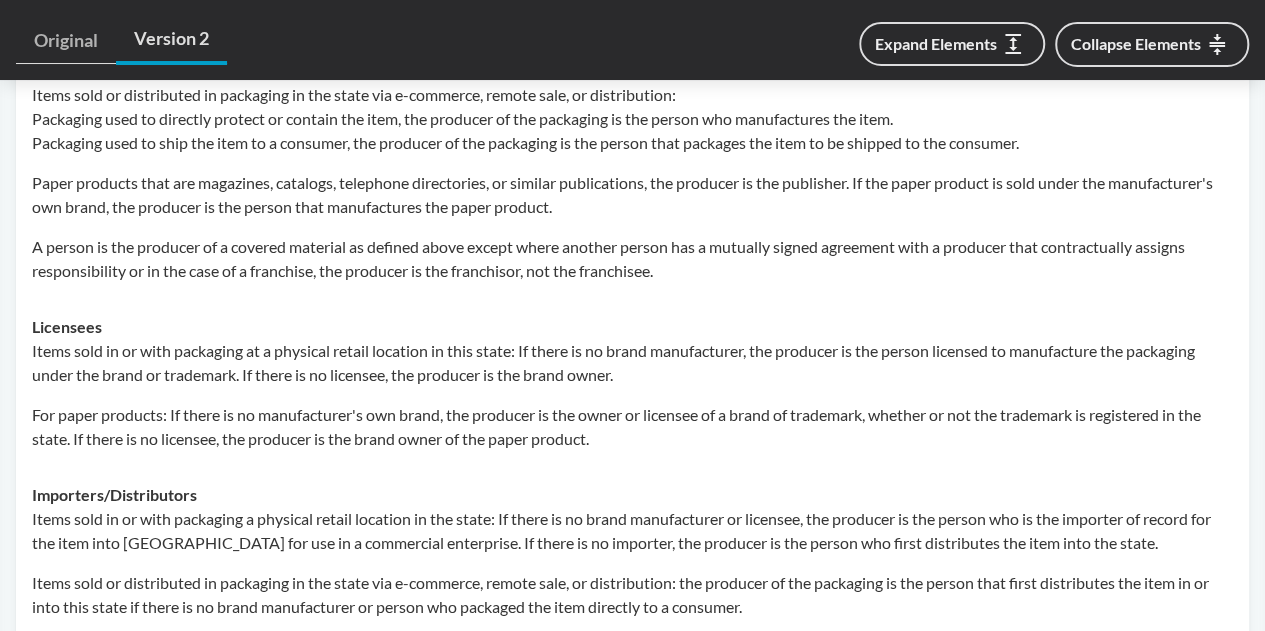 click on "Items sold in or with packaging at a physical retail location in this state: If there is no brand manufacturer, the producer is the person licensed to manufacture the packaging under the brand or trademark. If there is no licensee, the producer is the brand owner." at bounding box center (632, 363) 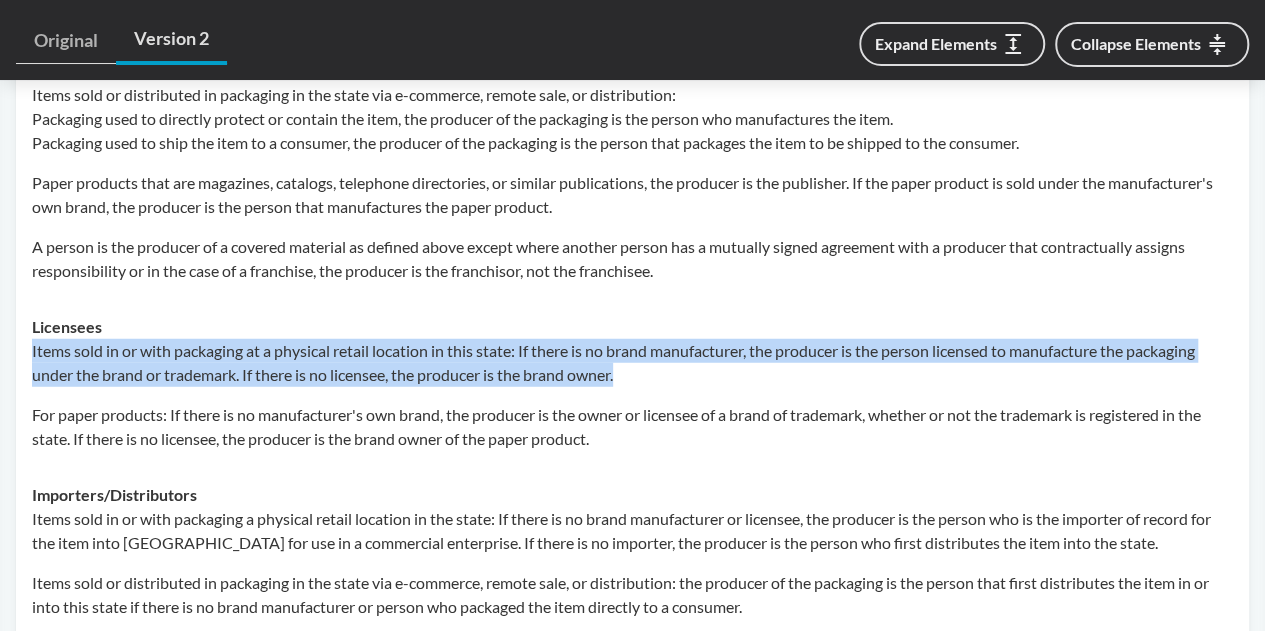 drag, startPoint x: 625, startPoint y: 346, endPoint x: 30, endPoint y: 328, distance: 595.2722 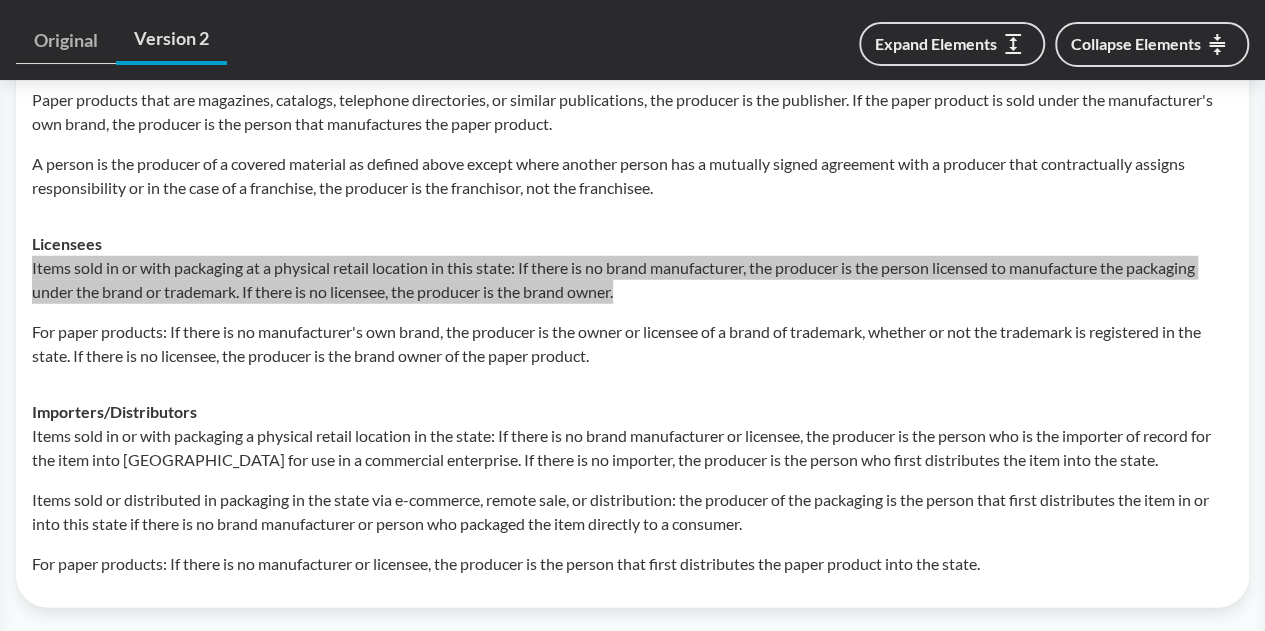 scroll, scrollTop: 2700, scrollLeft: 0, axis: vertical 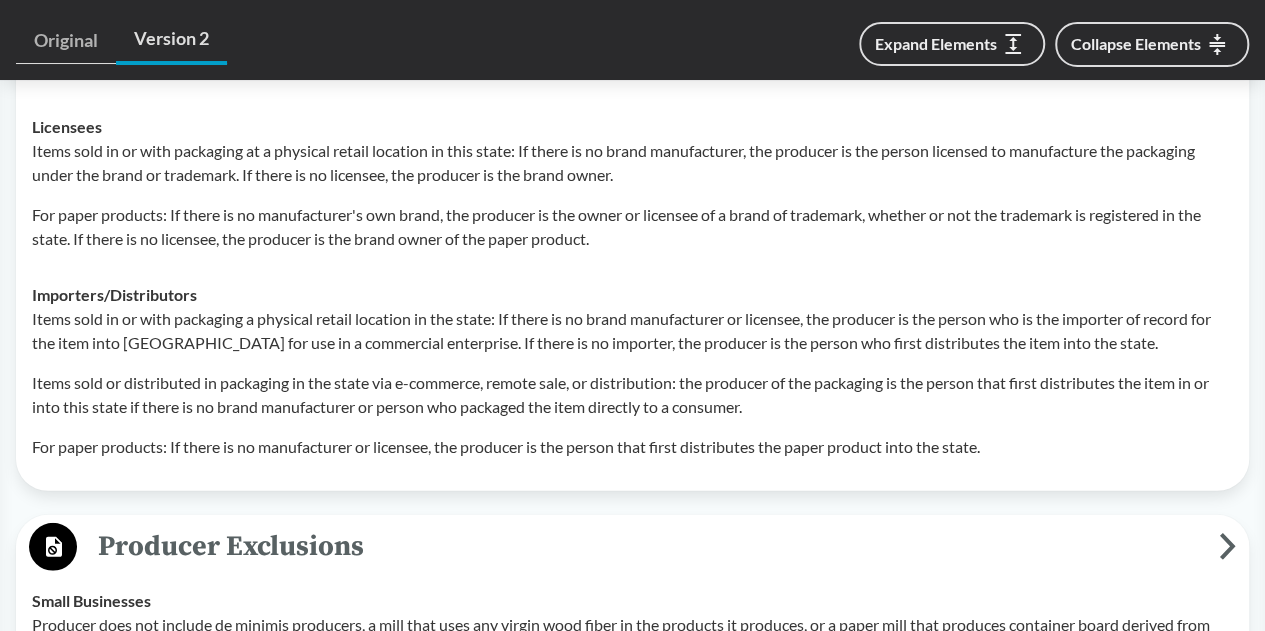 click on "Importers/​Distributors Items sold in or with packaging a physical retail location in the state: If there is no brand manufacturer or licensee, the producer is the person who is the importer of record for the item into the United States for use in a commercial enterprise. If there is no importer, the producer is the person who first distributes the item into the state.
Items sold or distributed in packaging in the state via e-commerce, remote sale, or distribution: the producer of the packaging is the person that first distributes the item in or into this state if there is no brand manufacturer or person who packaged the item directly to a consumer.
For paper products: If there is no manufacturer or licensee, the producer is the person that first distributes the paper product into the state." at bounding box center [632, 371] 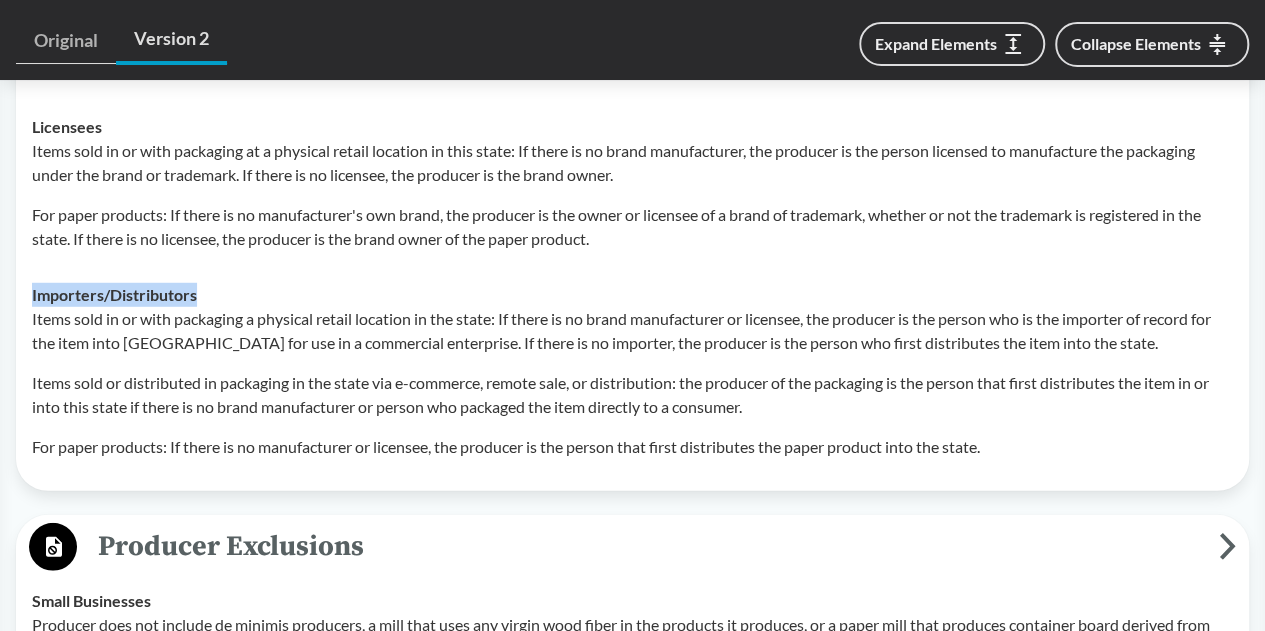 drag, startPoint x: 204, startPoint y: 267, endPoint x: 33, endPoint y: 272, distance: 171.07309 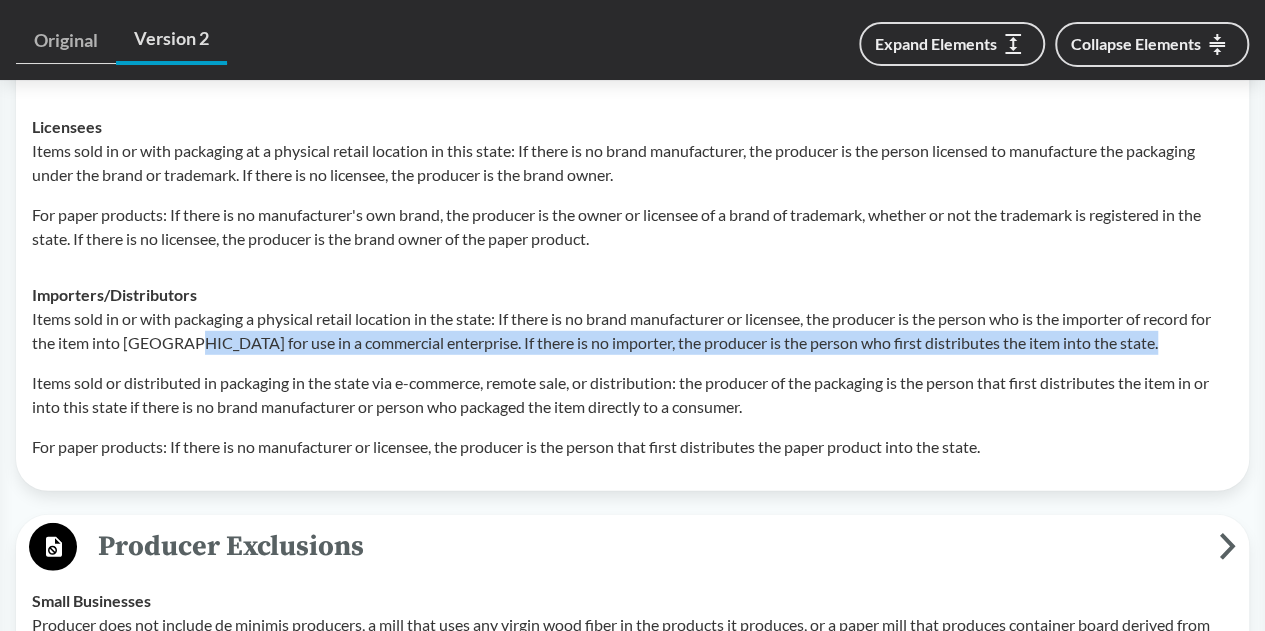 drag, startPoint x: 1146, startPoint y: 315, endPoint x: 184, endPoint y: 304, distance: 962.06287 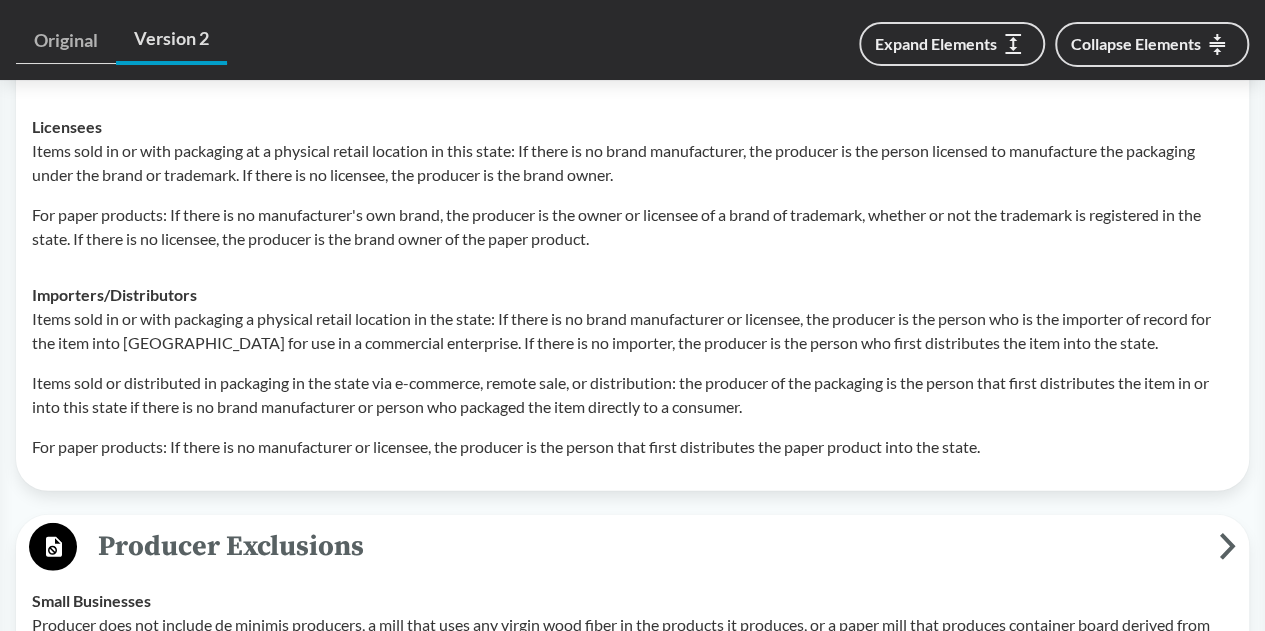 click on "Items sold or distributed in packaging in the state via e-commerce, remote sale, or distribution: the producer of the packaging is the person that first distributes the item in or into this state if there is no brand manufacturer or person who packaged the item directly to a consumer." at bounding box center [632, 395] 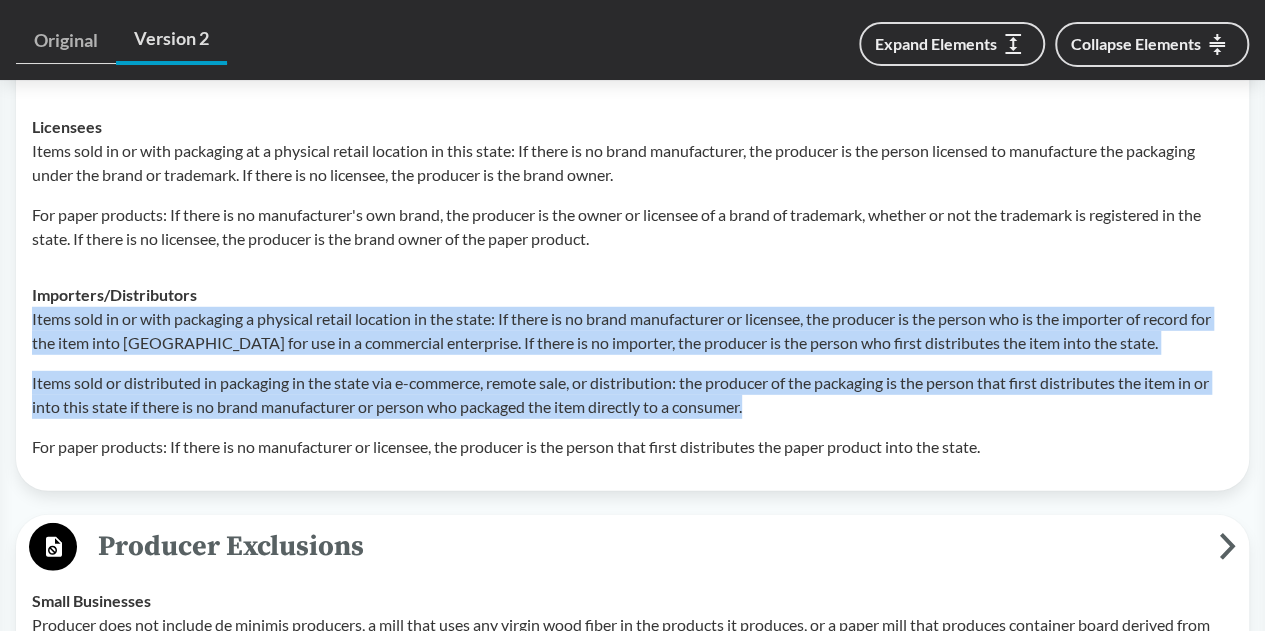 drag, startPoint x: 743, startPoint y: 380, endPoint x: 28, endPoint y: 283, distance: 721.54974 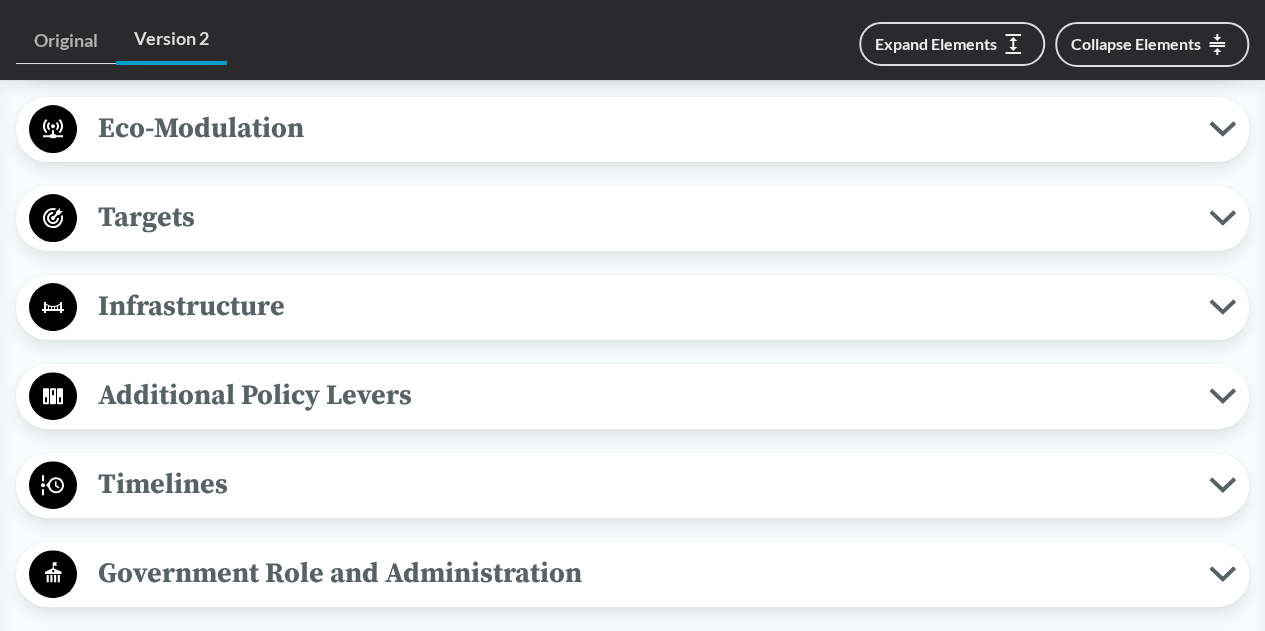 scroll, scrollTop: 4000, scrollLeft: 0, axis: vertical 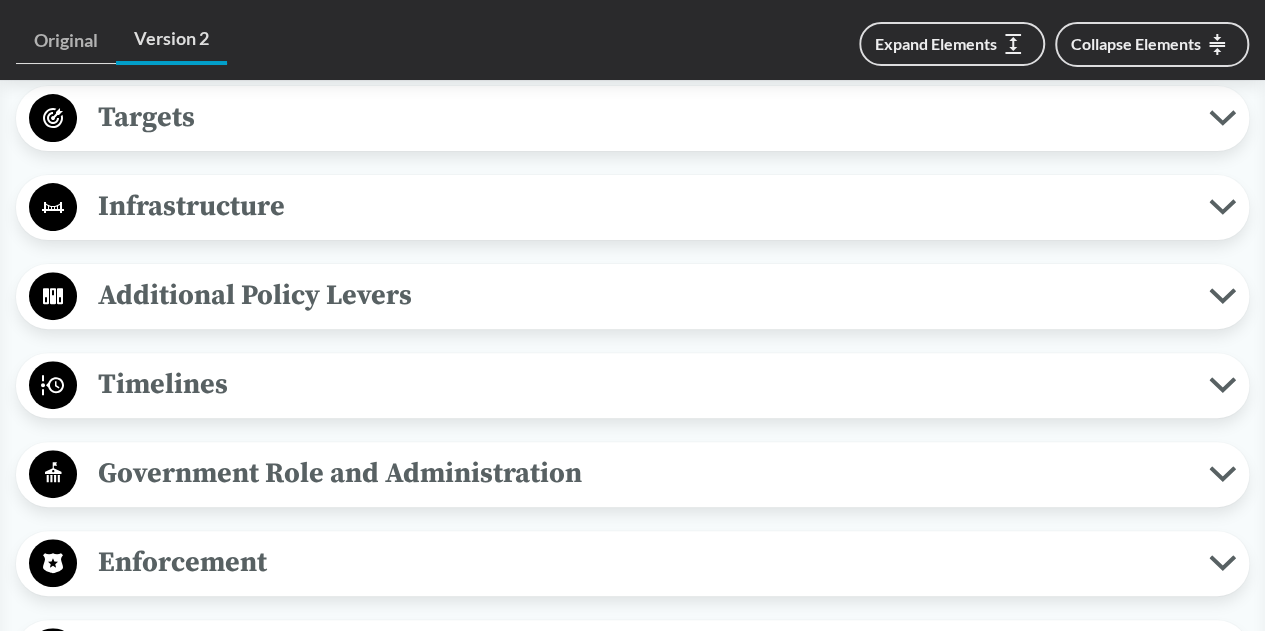 click on "Timelines" at bounding box center (643, 384) 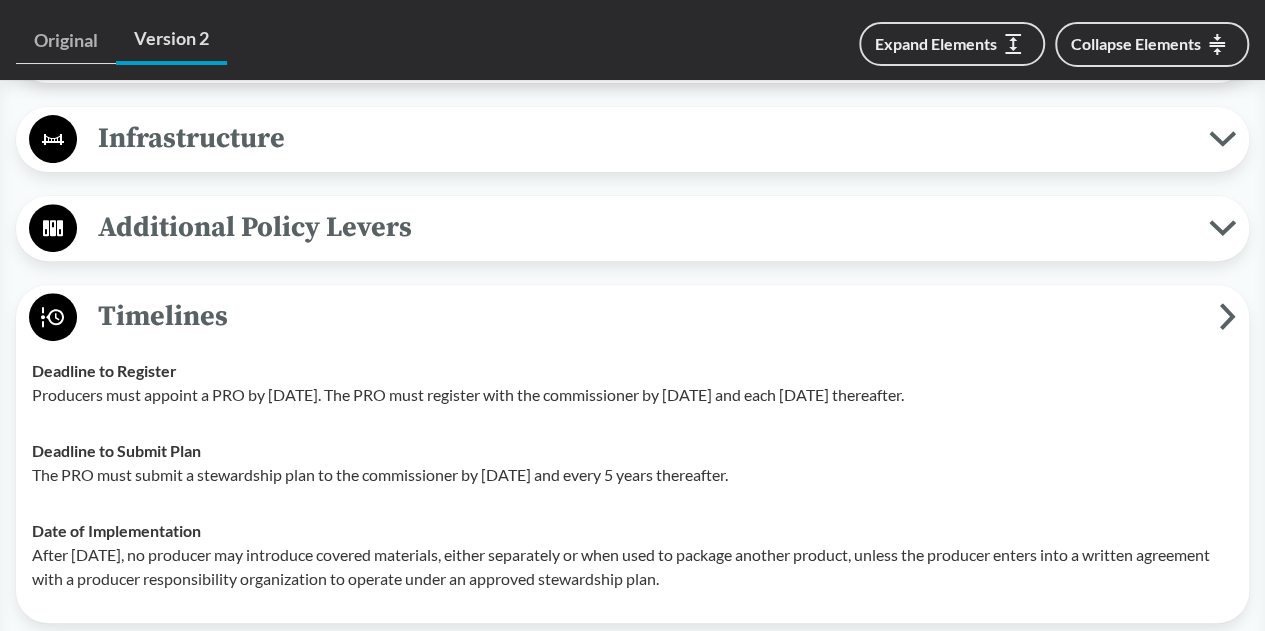 scroll, scrollTop: 4100, scrollLeft: 0, axis: vertical 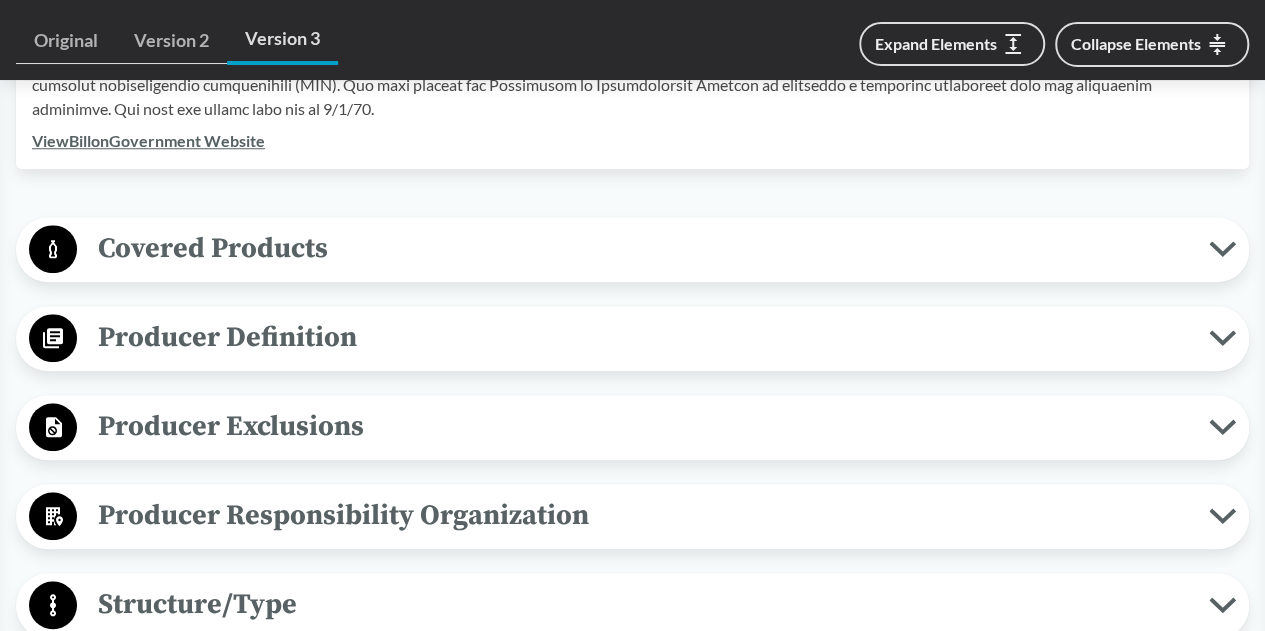 click on "Covered Products" at bounding box center [643, 248] 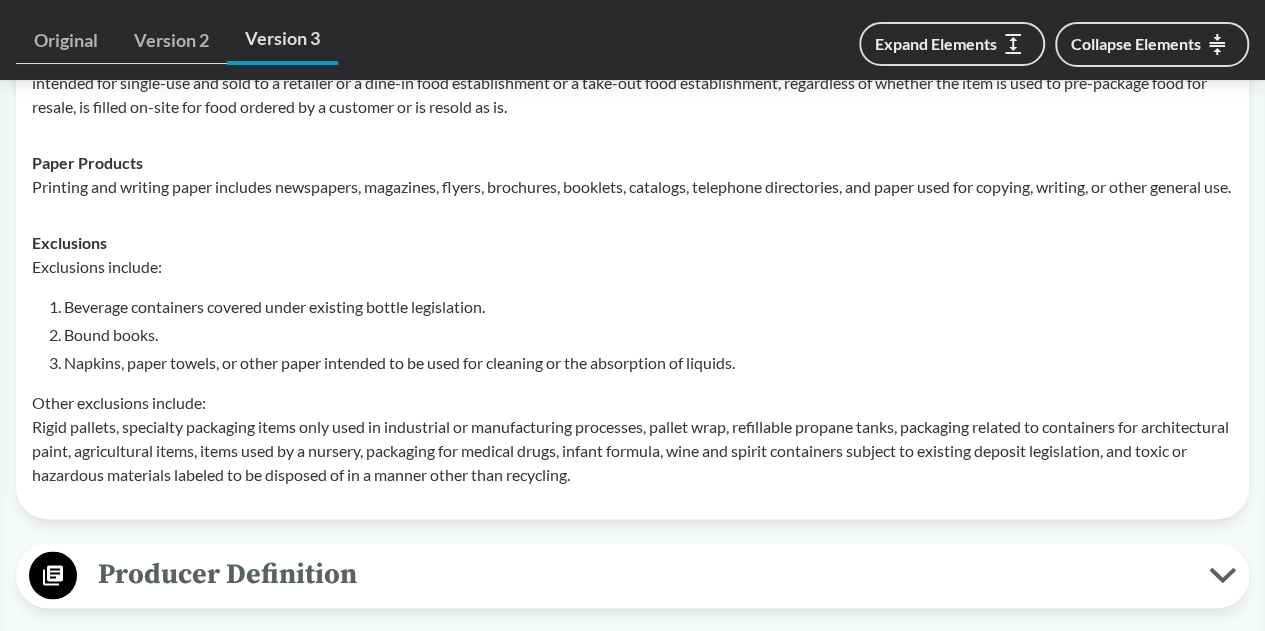 scroll, scrollTop: 1200, scrollLeft: 0, axis: vertical 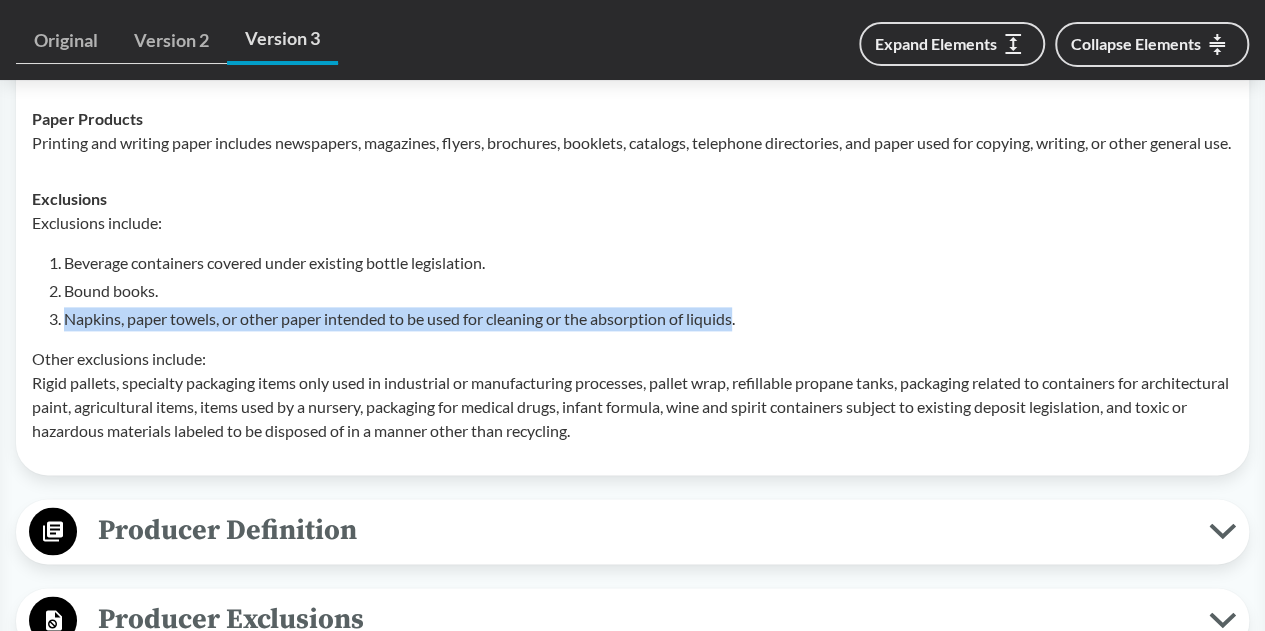 drag, startPoint x: 739, startPoint y: 339, endPoint x: 60, endPoint y: 341, distance: 679.0029 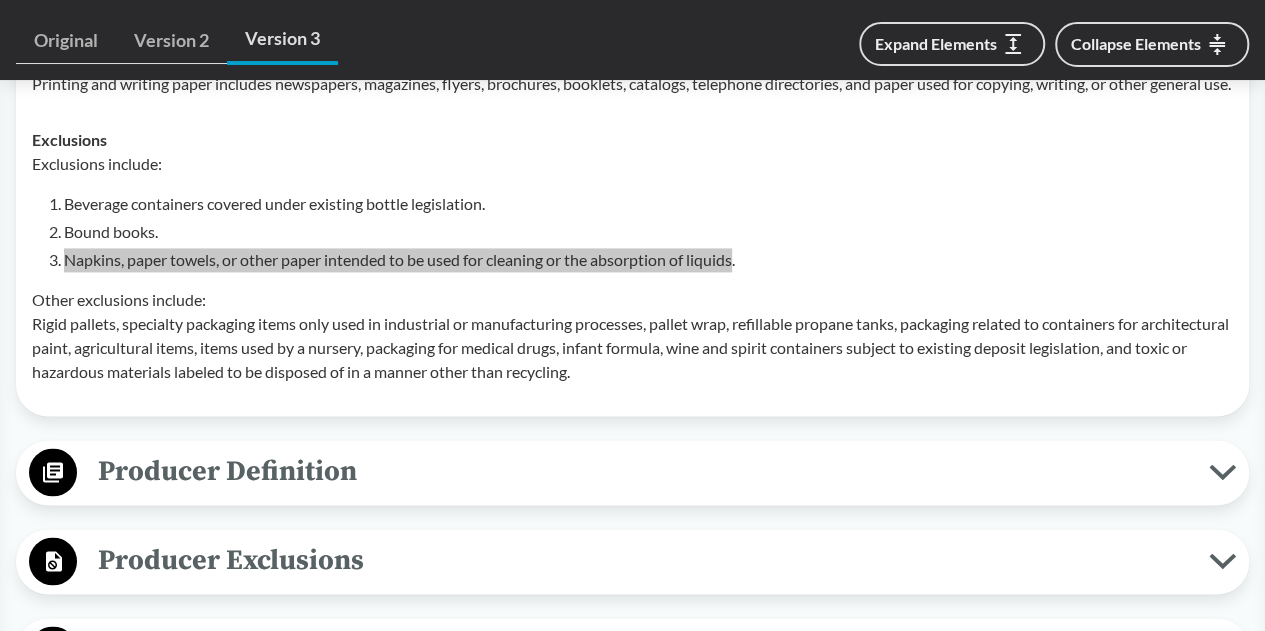 scroll, scrollTop: 1300, scrollLeft: 0, axis: vertical 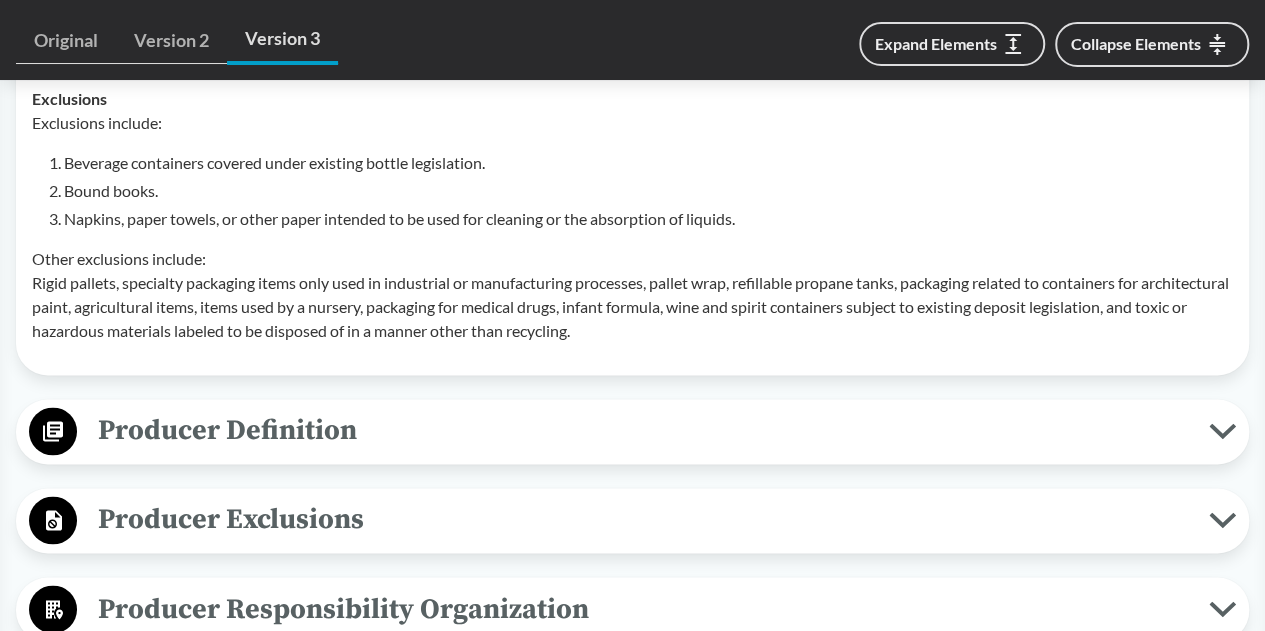 click on "Producer Definition Brands For items sold in packaging at a physical retail location in this state: If the item is sold in packaging under the manufacturer’s own brand then the brand is the producer. If it is sold in packaging that lacks brand identification the producer of the packaging is the person that manufactures the packaged item. Licensees If the item is manufactured by a person other than the brand owner, the producer of the packaging is the person that is the licensee of a brand or trademark under which a packaged item is used in a commercial enterprise, sold, offered for sale, or distributed in or into this state, whether or not the trademark is registered in this state. Importers/​Distributors If there is no brand or licensee, the producer of the packaging is the person that imports the packaged item into [GEOGRAPHIC_DATA] for use in a commercial enterprise that sells, offers for sale, or distributes the item in the state." at bounding box center [632, 431] 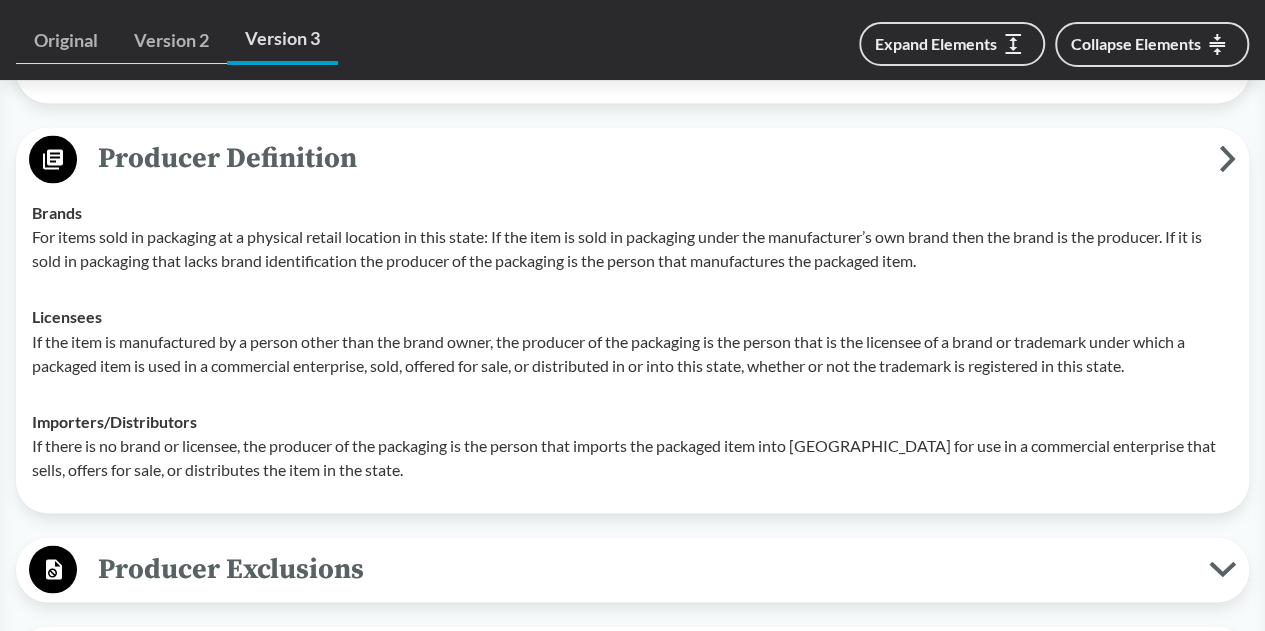 scroll, scrollTop: 1600, scrollLeft: 0, axis: vertical 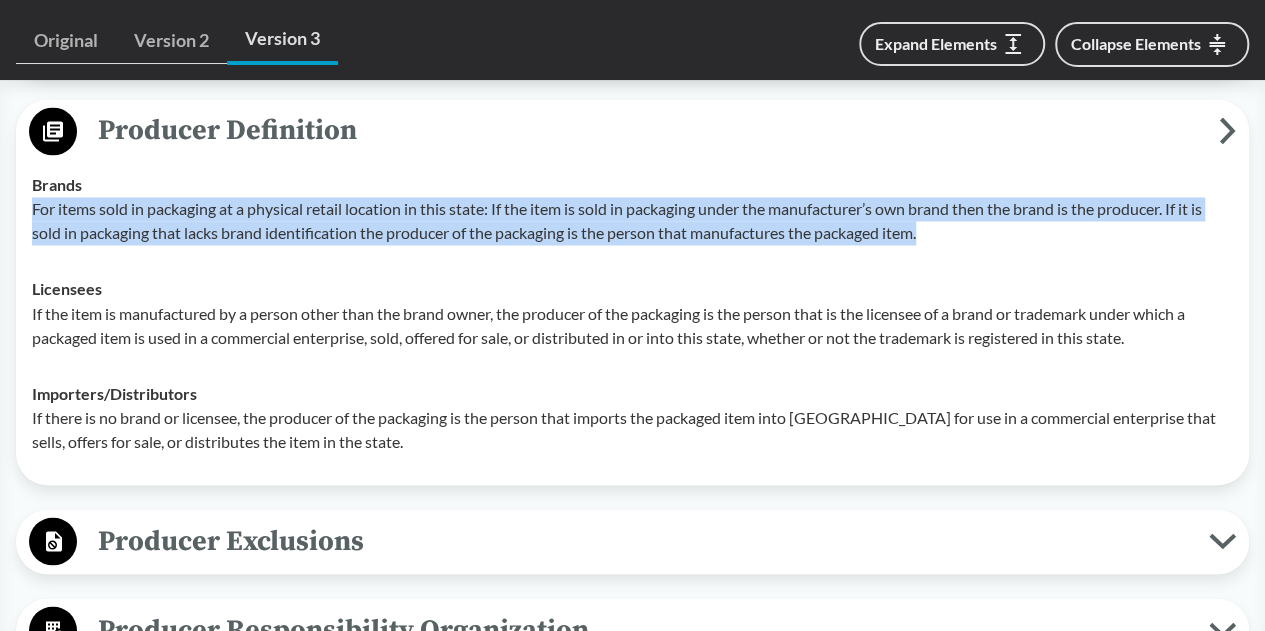 drag, startPoint x: 954, startPoint y: 261, endPoint x: 28, endPoint y: 223, distance: 926.77936 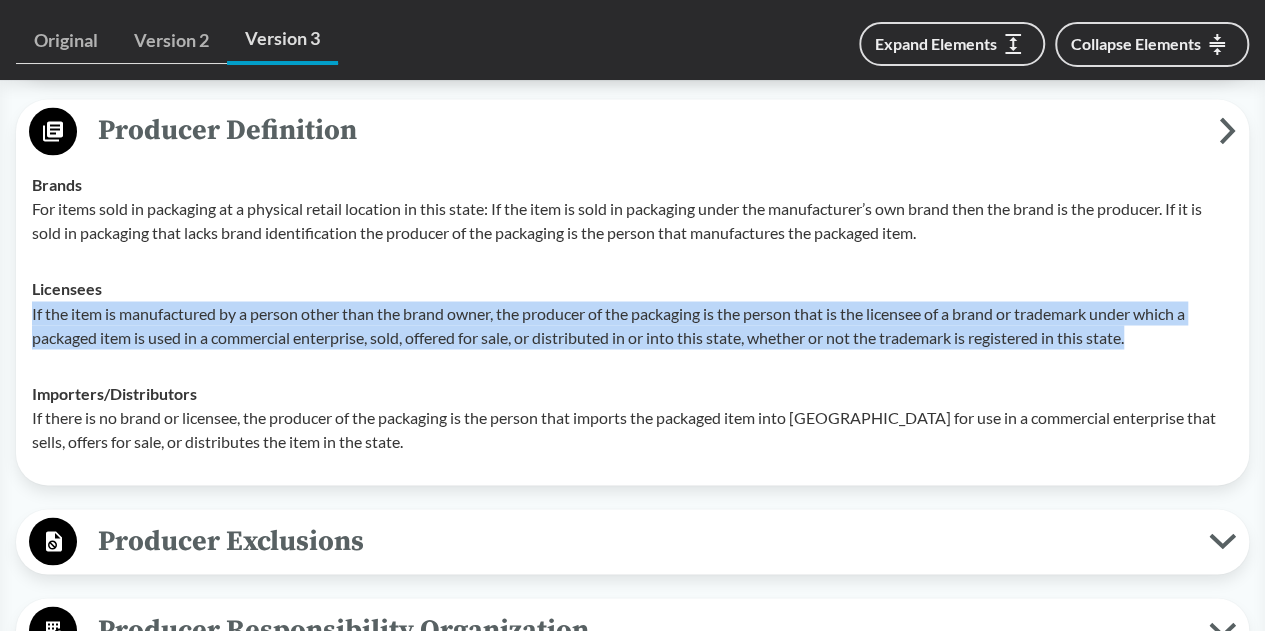 drag, startPoint x: 809, startPoint y: 384, endPoint x: 28, endPoint y: 345, distance: 781.97314 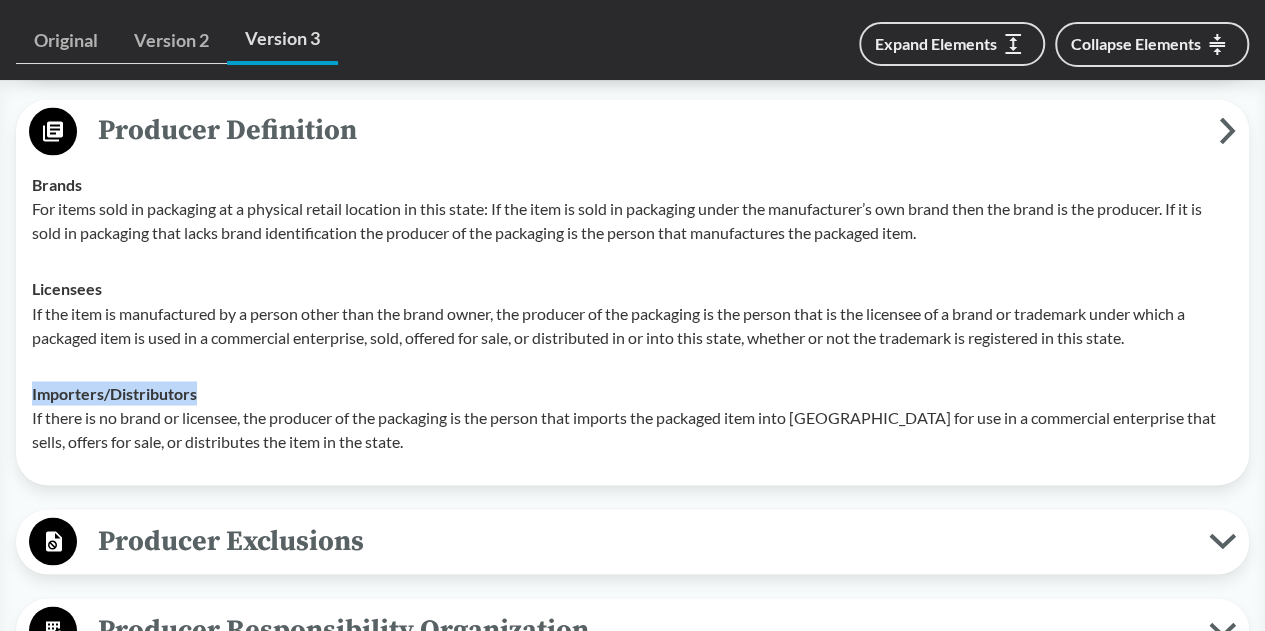 drag, startPoint x: 203, startPoint y: 419, endPoint x: 26, endPoint y: 410, distance: 177.22867 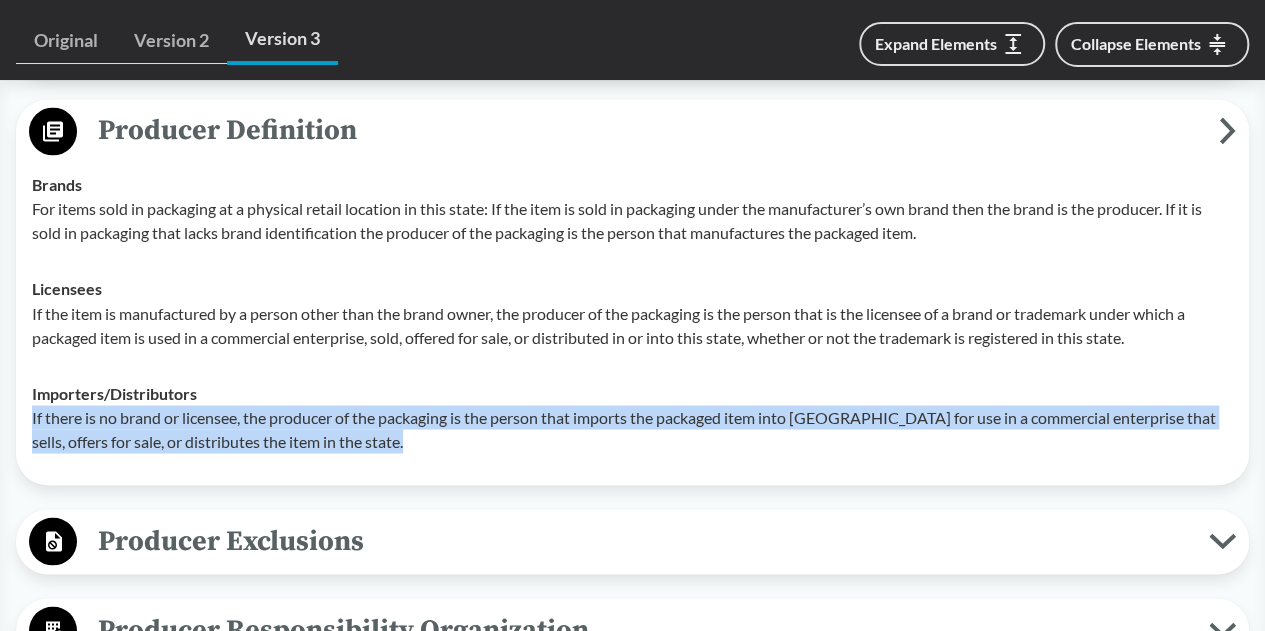 drag, startPoint x: 316, startPoint y: 470, endPoint x: 32, endPoint y: 451, distance: 284.63486 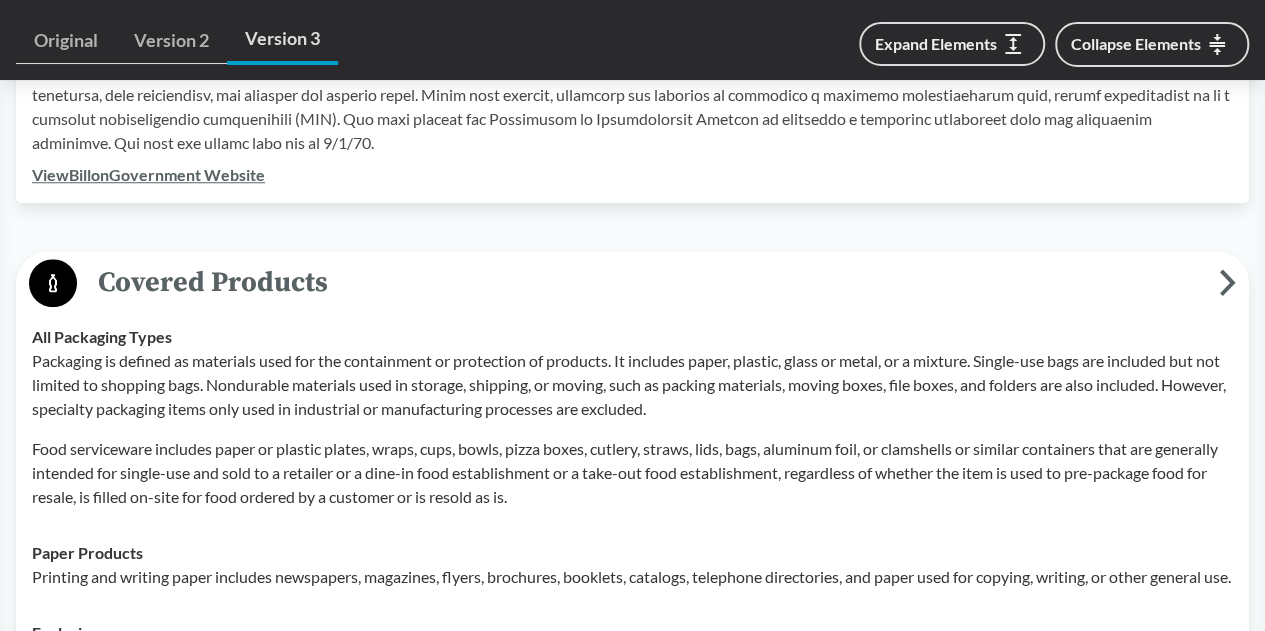 scroll, scrollTop: 700, scrollLeft: 0, axis: vertical 